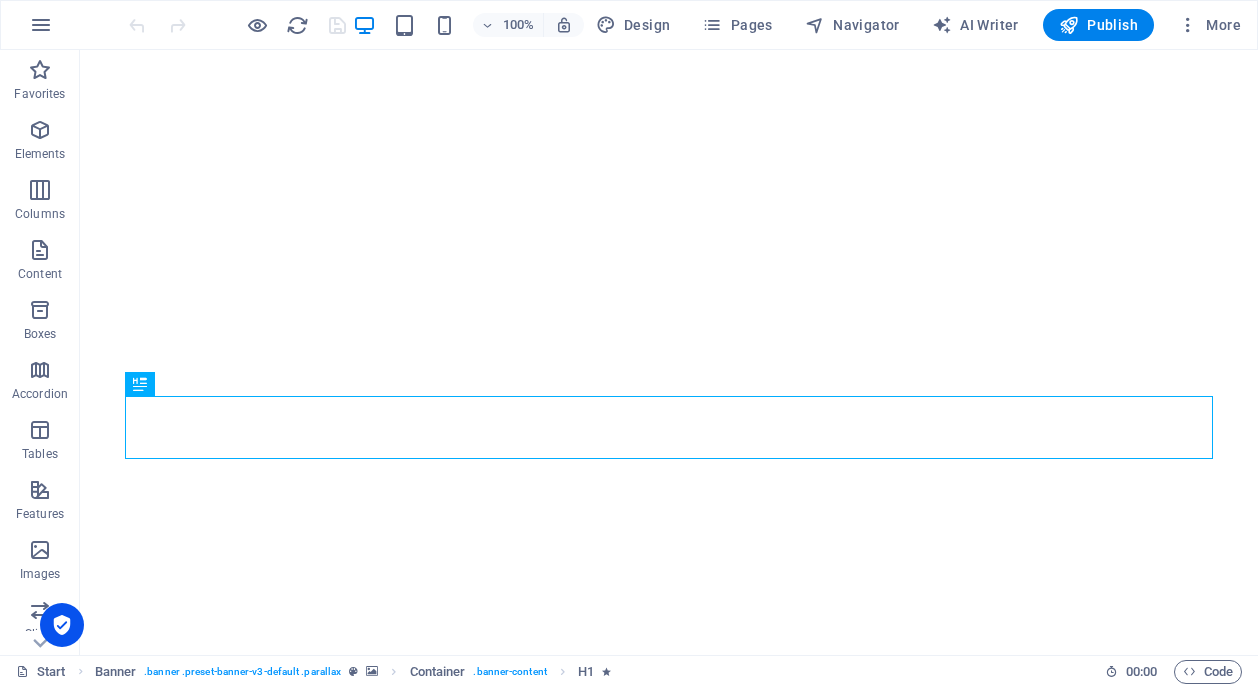 scroll, scrollTop: 0, scrollLeft: 0, axis: both 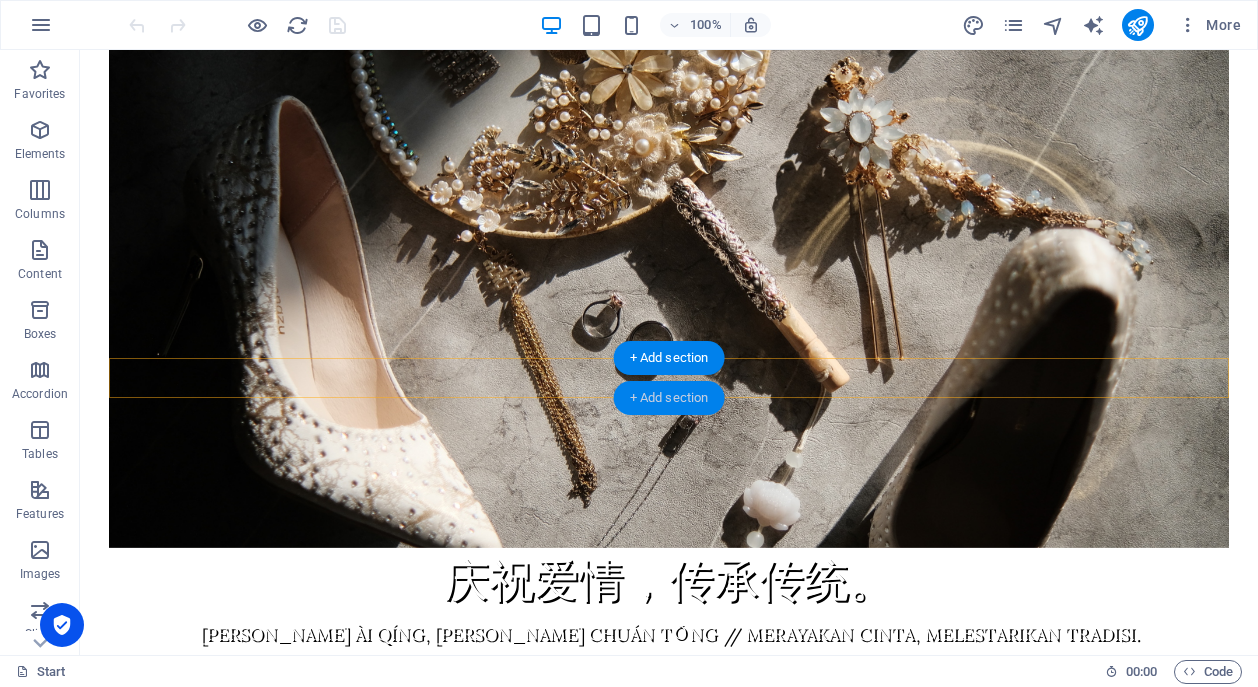click on "+ Add section" at bounding box center [669, 398] 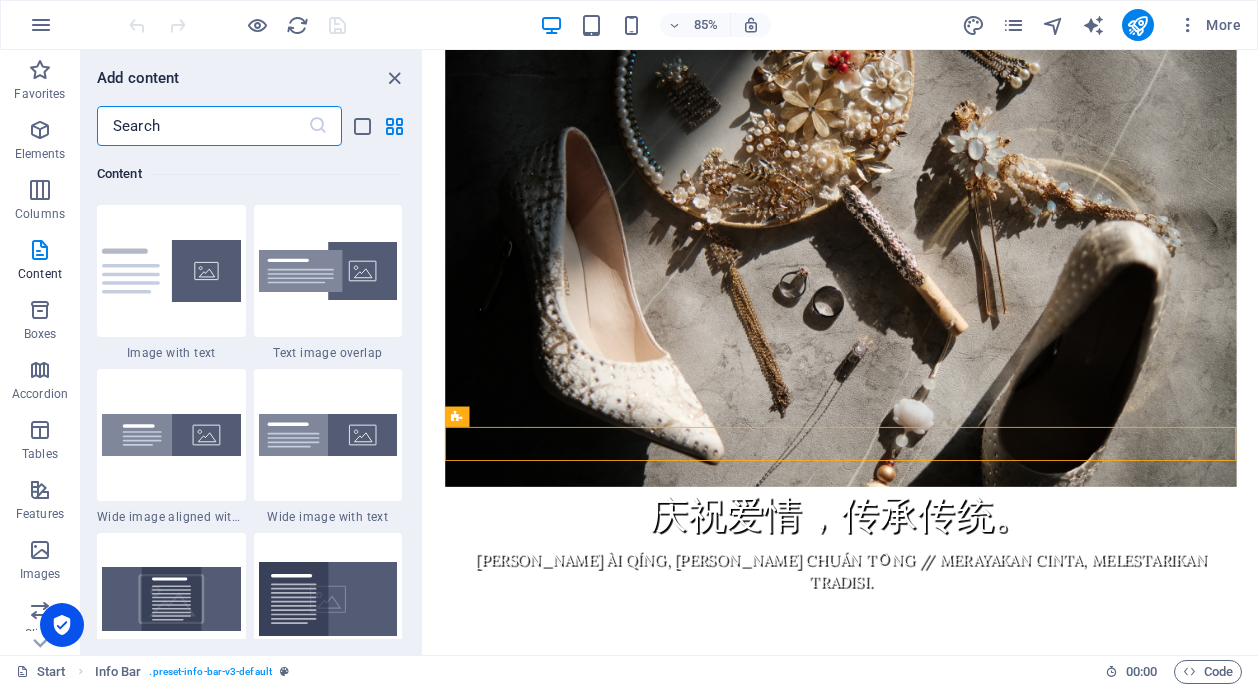 scroll, scrollTop: 3929, scrollLeft: 0, axis: vertical 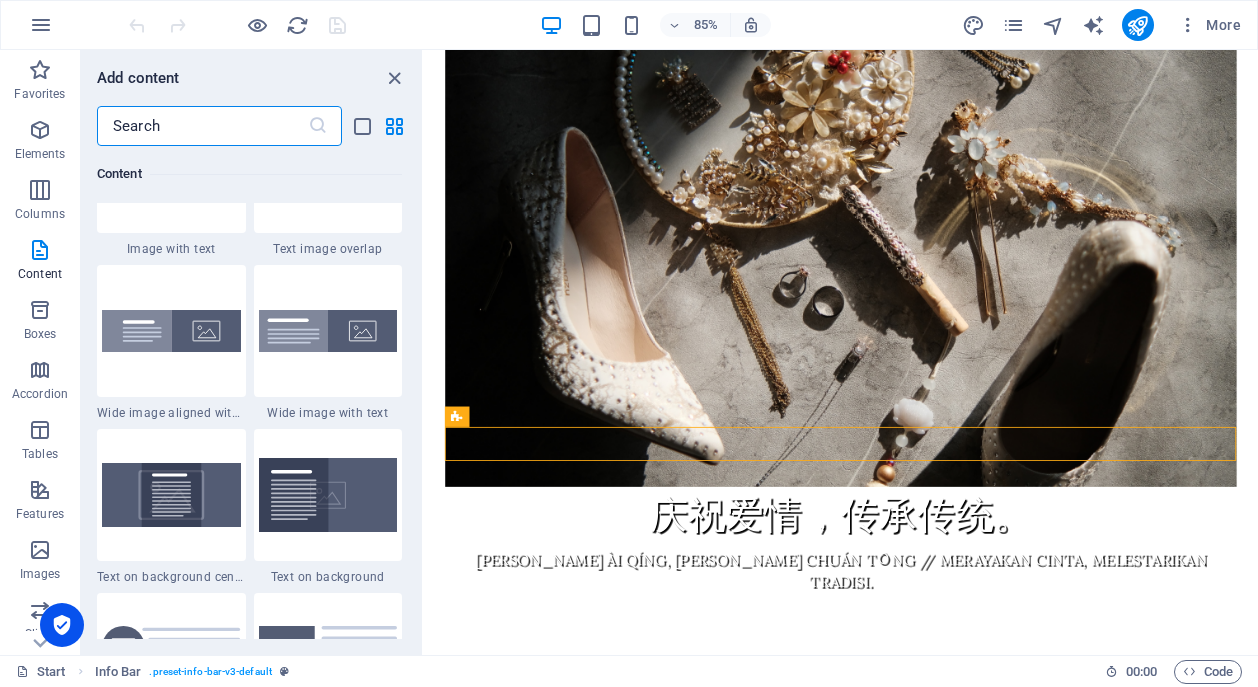 click at bounding box center (202, 126) 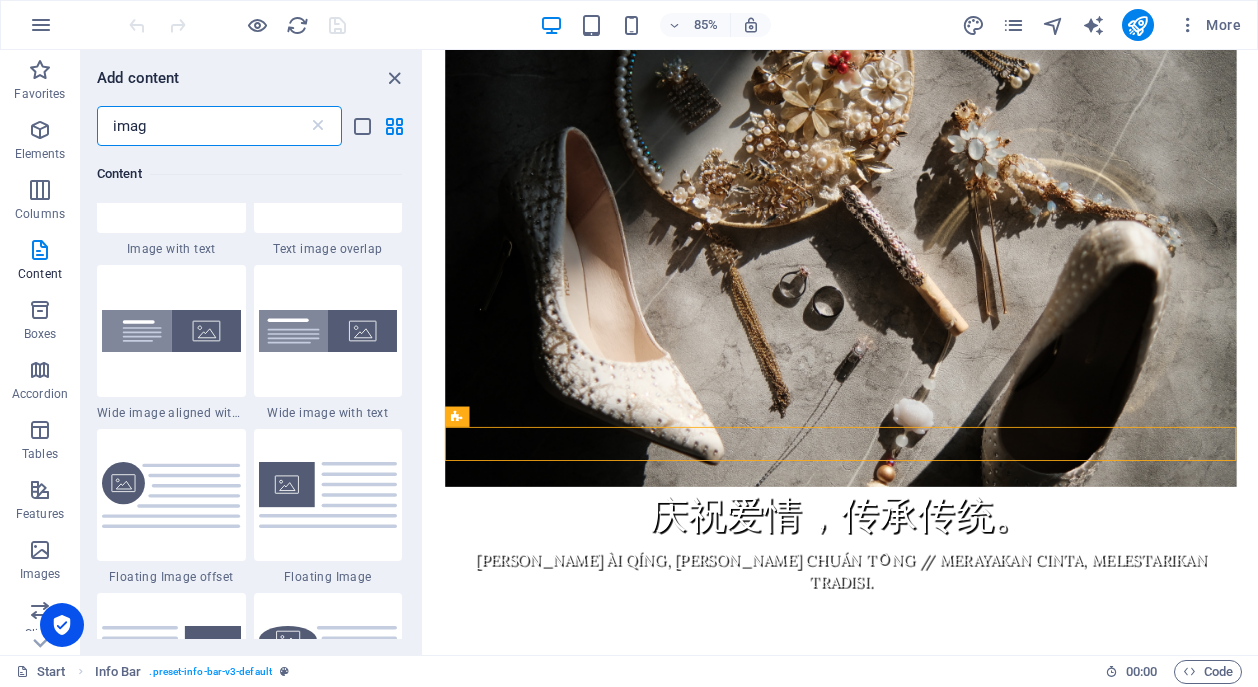 type on "image" 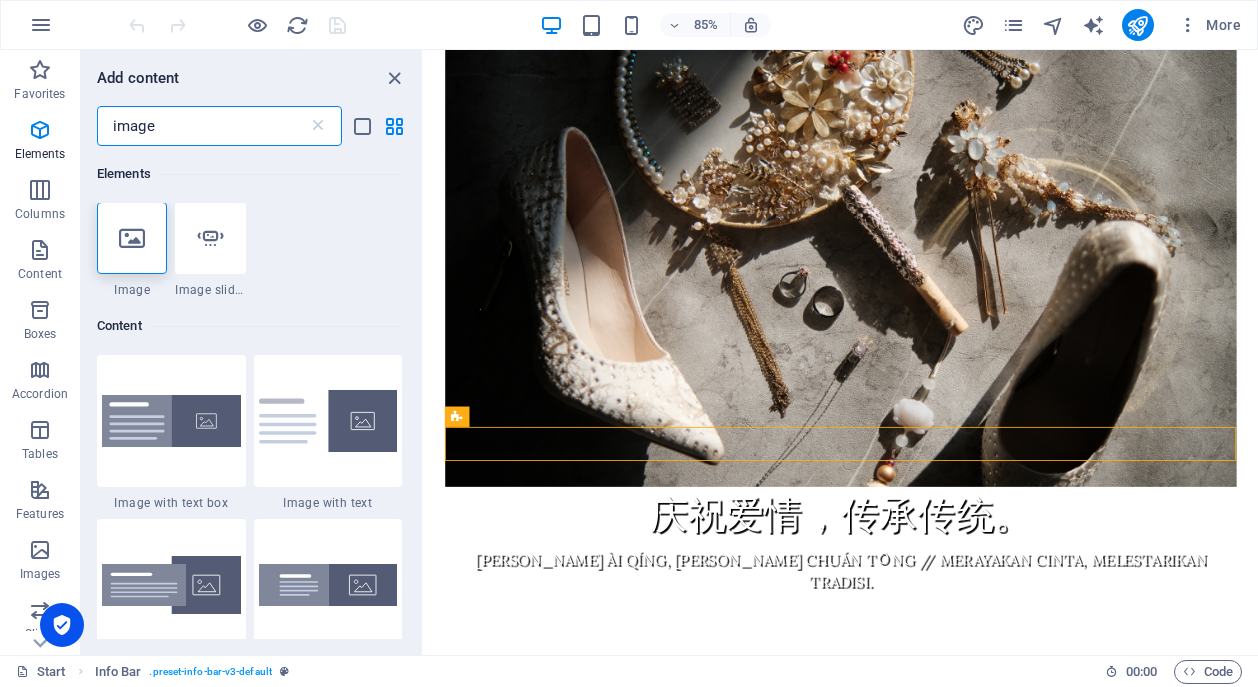 scroll, scrollTop: 0, scrollLeft: 0, axis: both 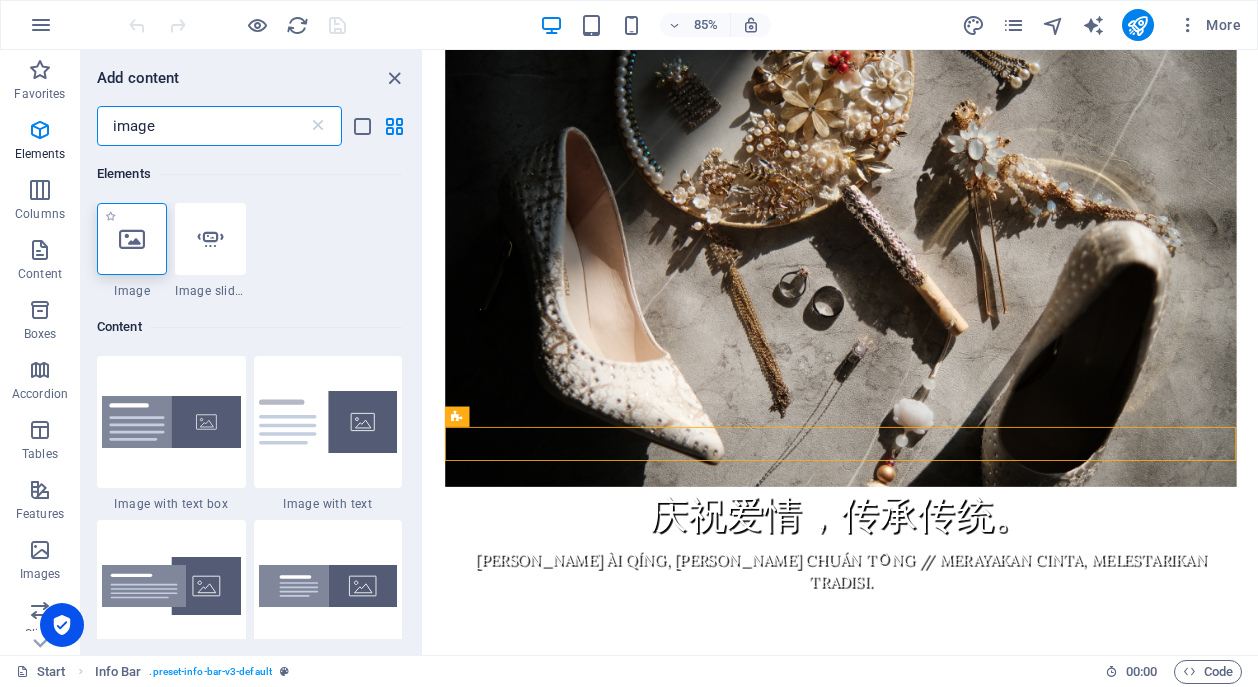 click at bounding box center (132, 239) 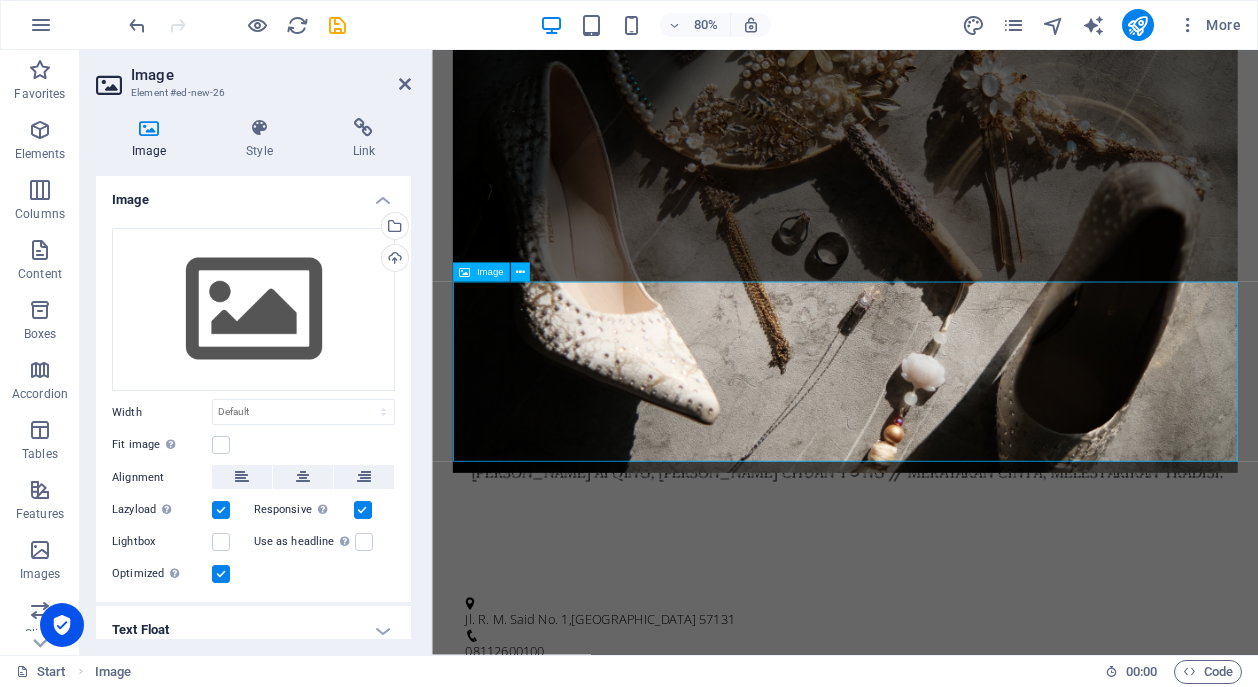 scroll, scrollTop: 668, scrollLeft: 0, axis: vertical 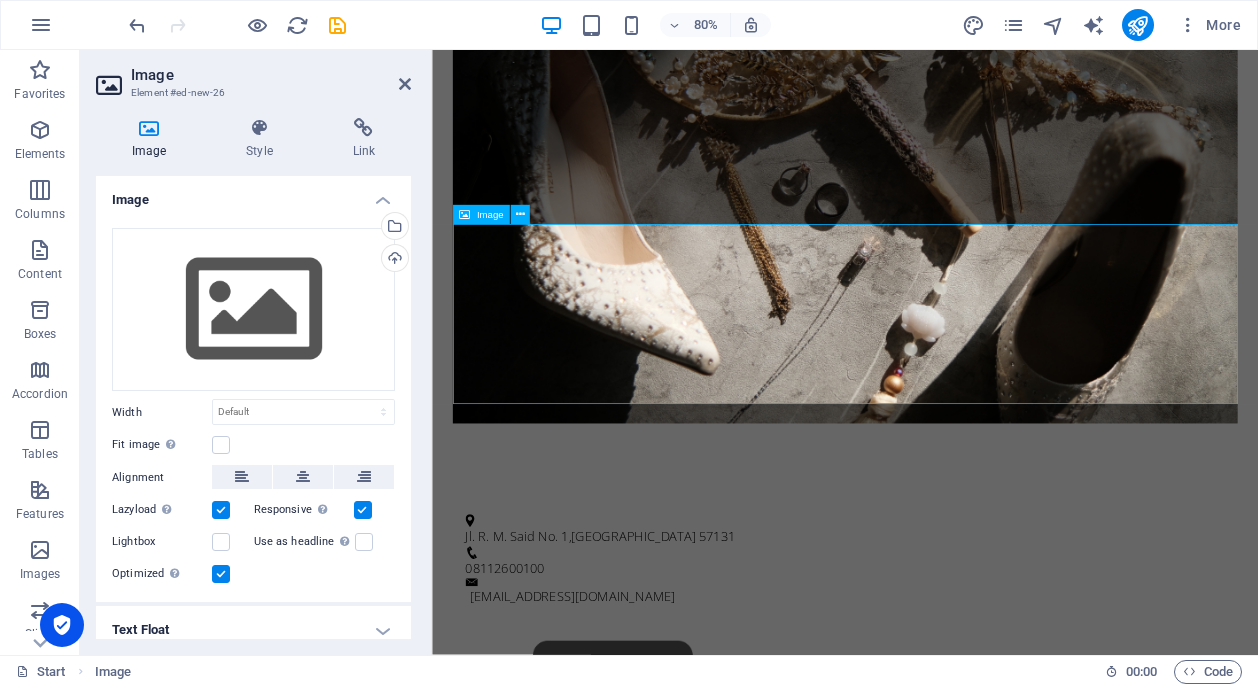 click at bounding box center [948, 865] 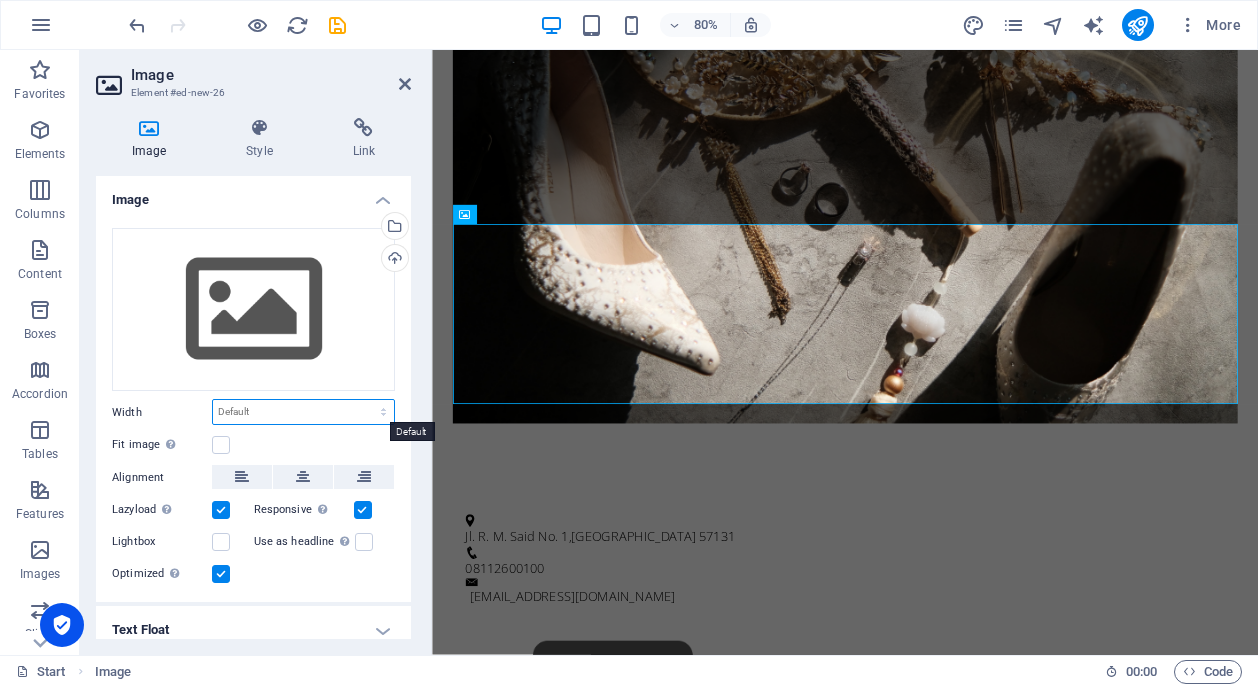 click on "Default auto px rem % em vh vw" at bounding box center (303, 412) 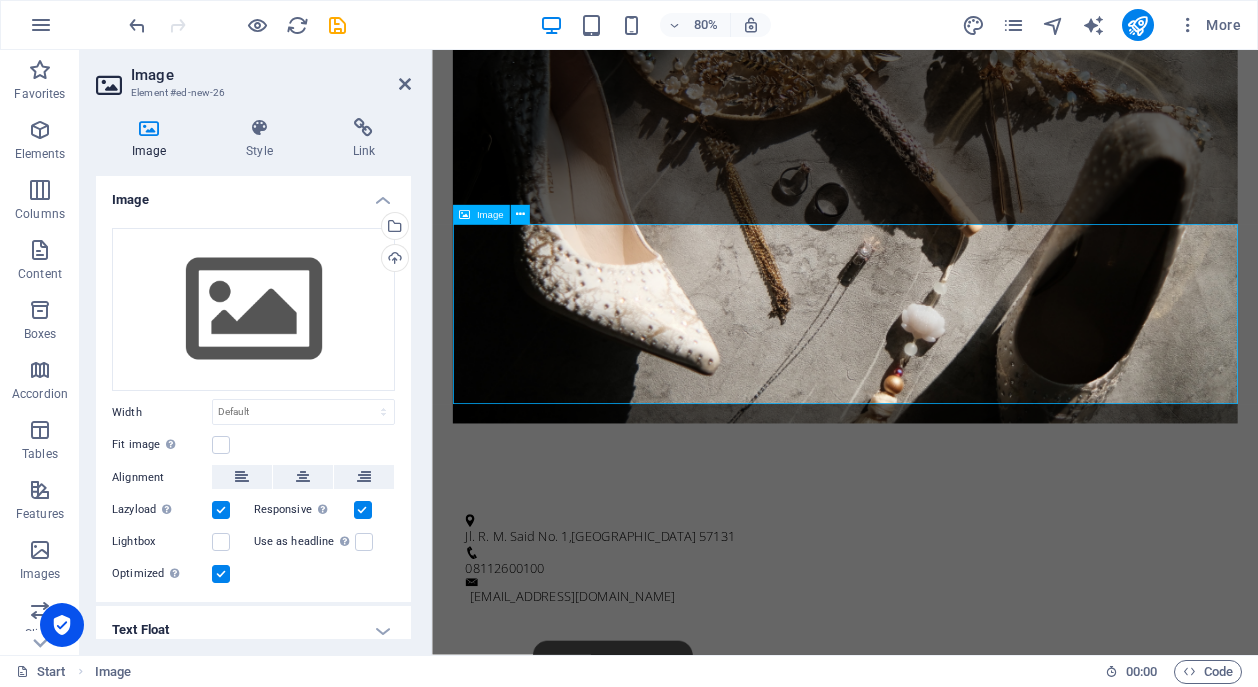 click at bounding box center [948, 865] 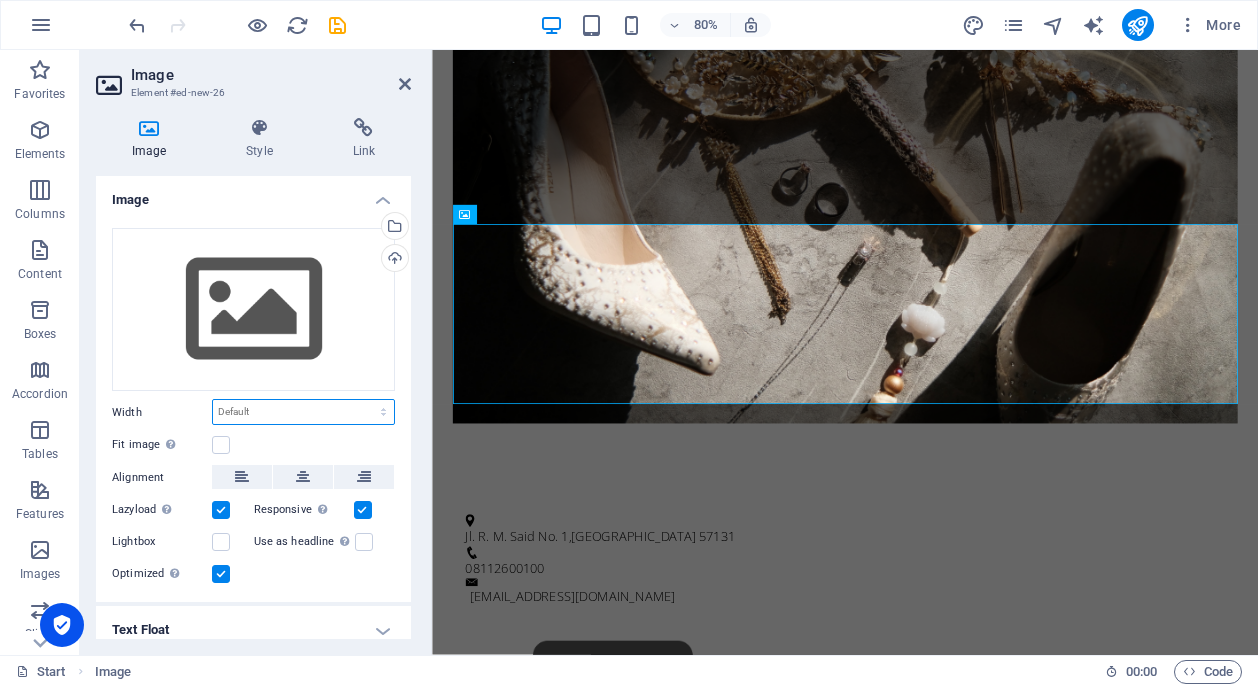 click on "Default auto px rem % em vh vw" at bounding box center [303, 412] 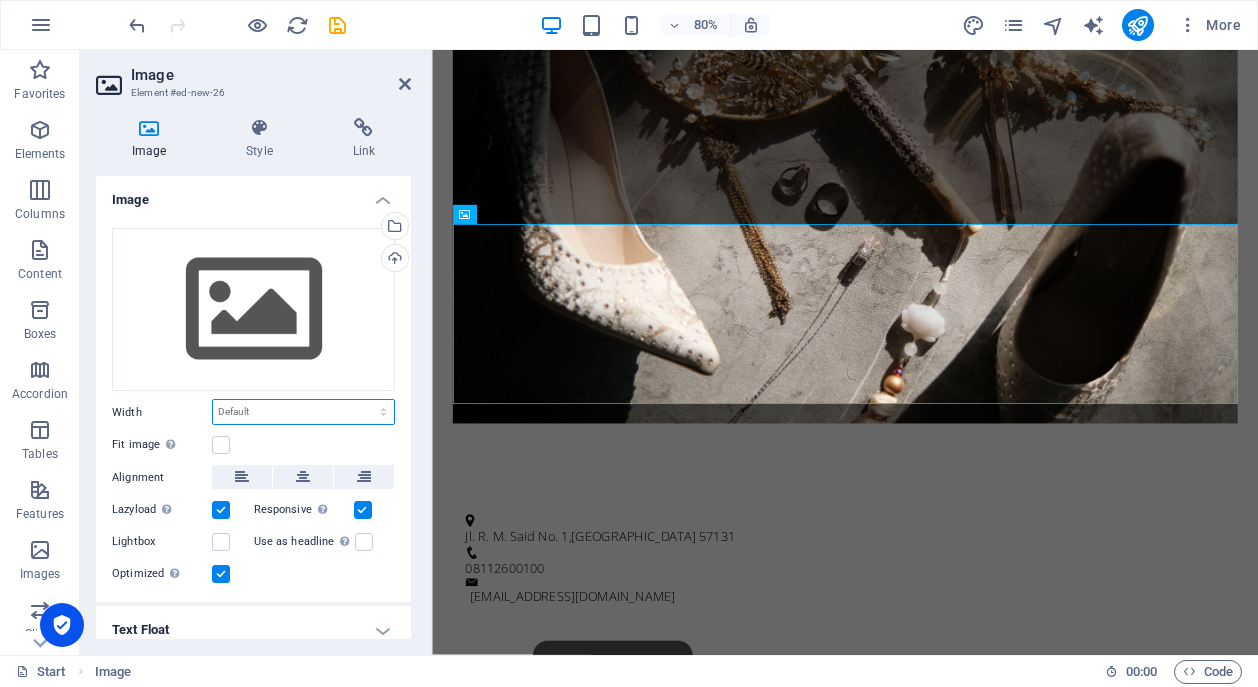 select on "px" 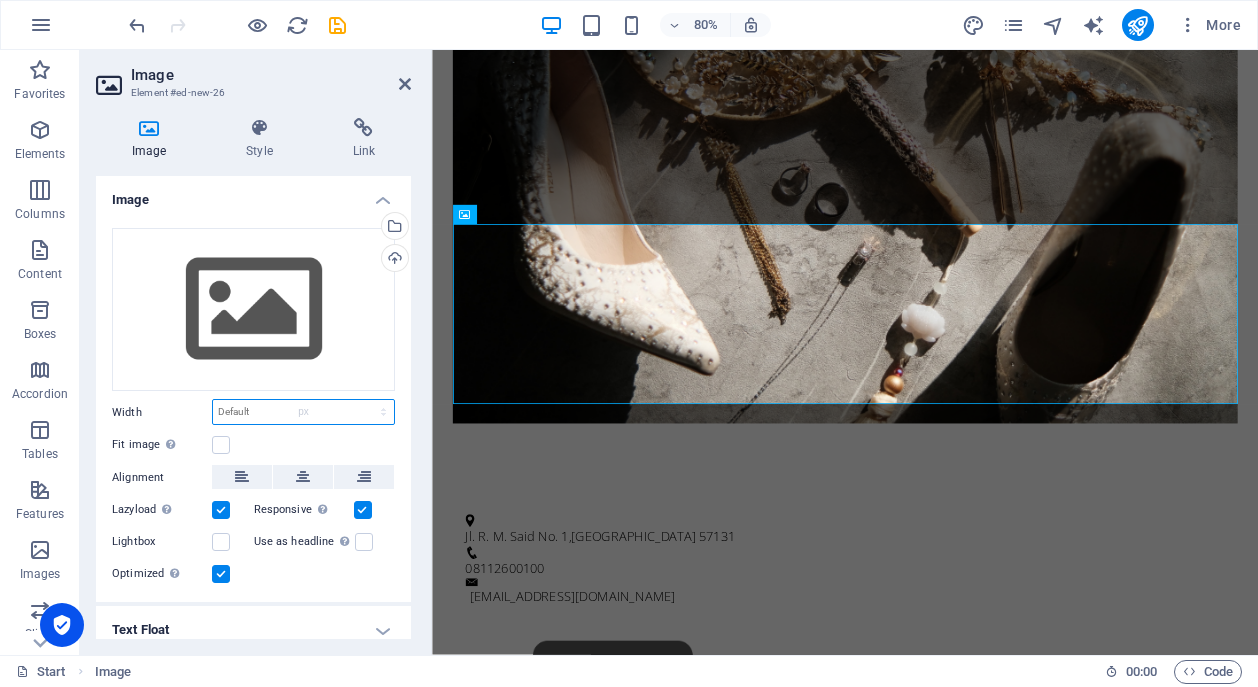 type on "400" 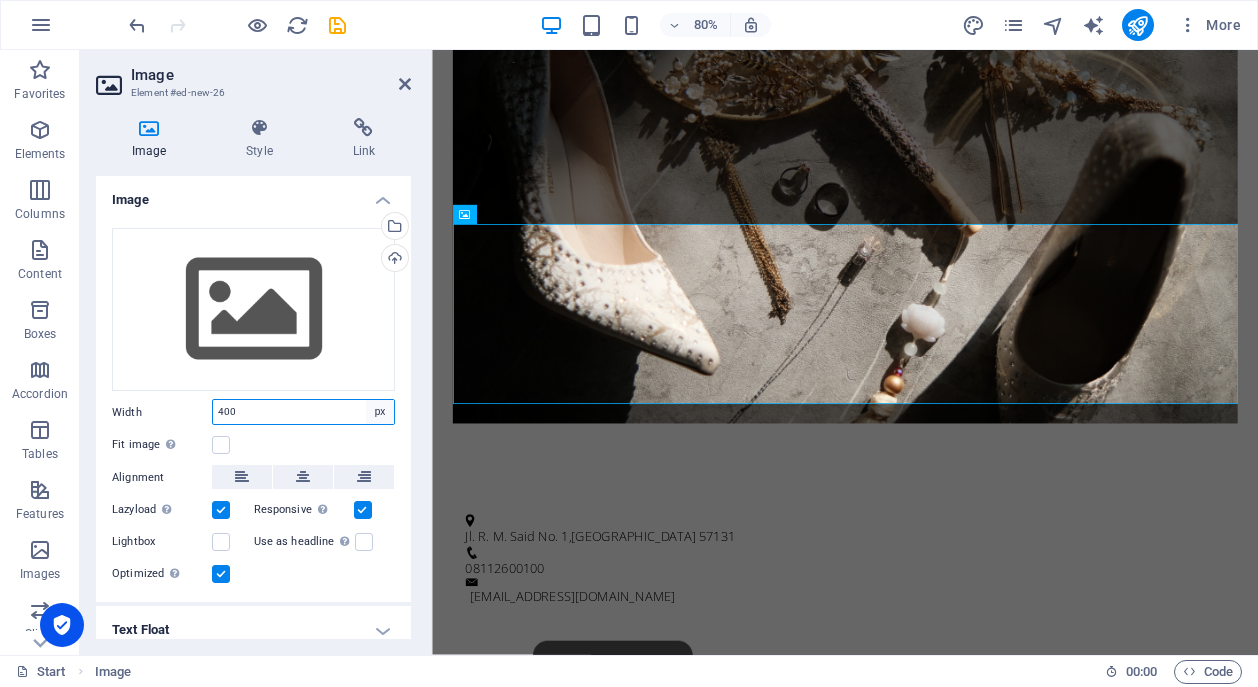 click on "Default auto px rem % em vh vw" at bounding box center [380, 412] 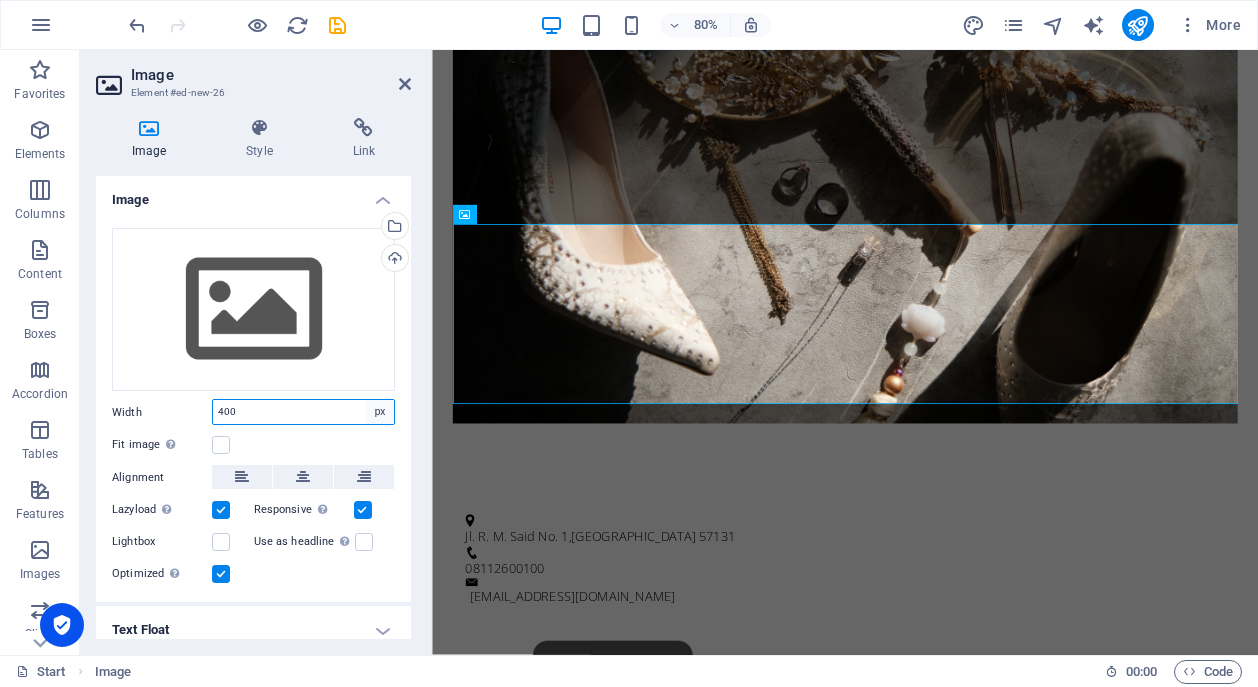 select on "default" 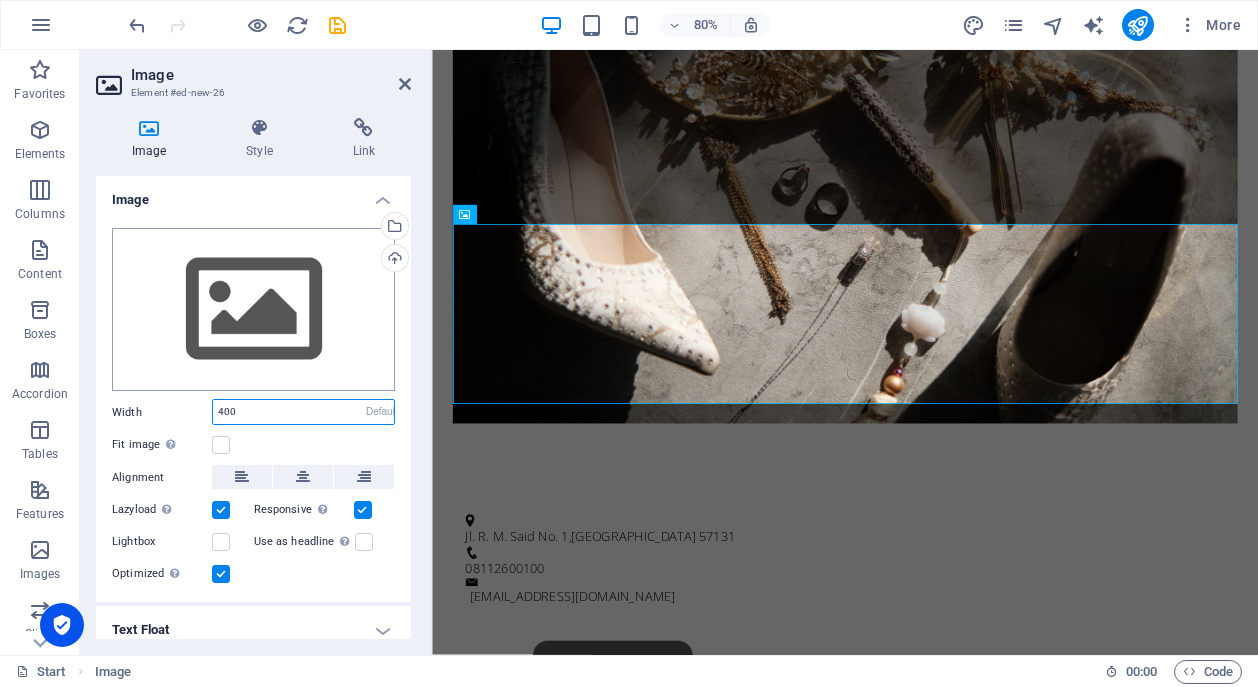 type 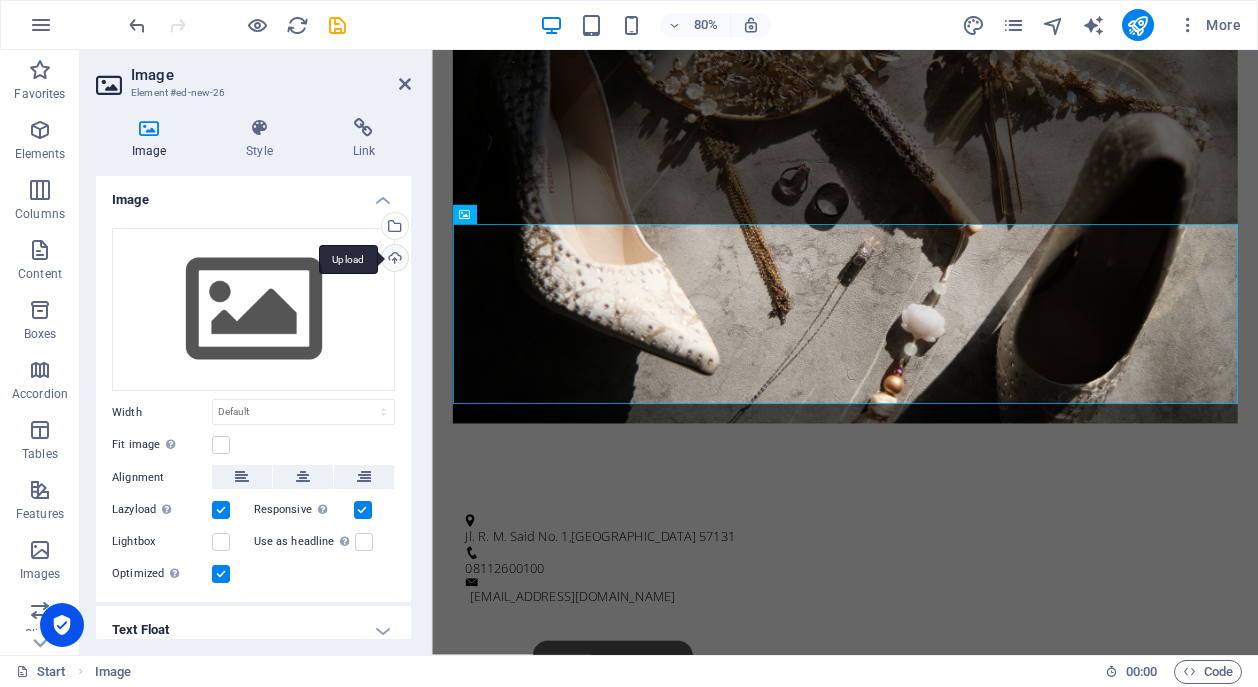 click on "Upload" at bounding box center (393, 260) 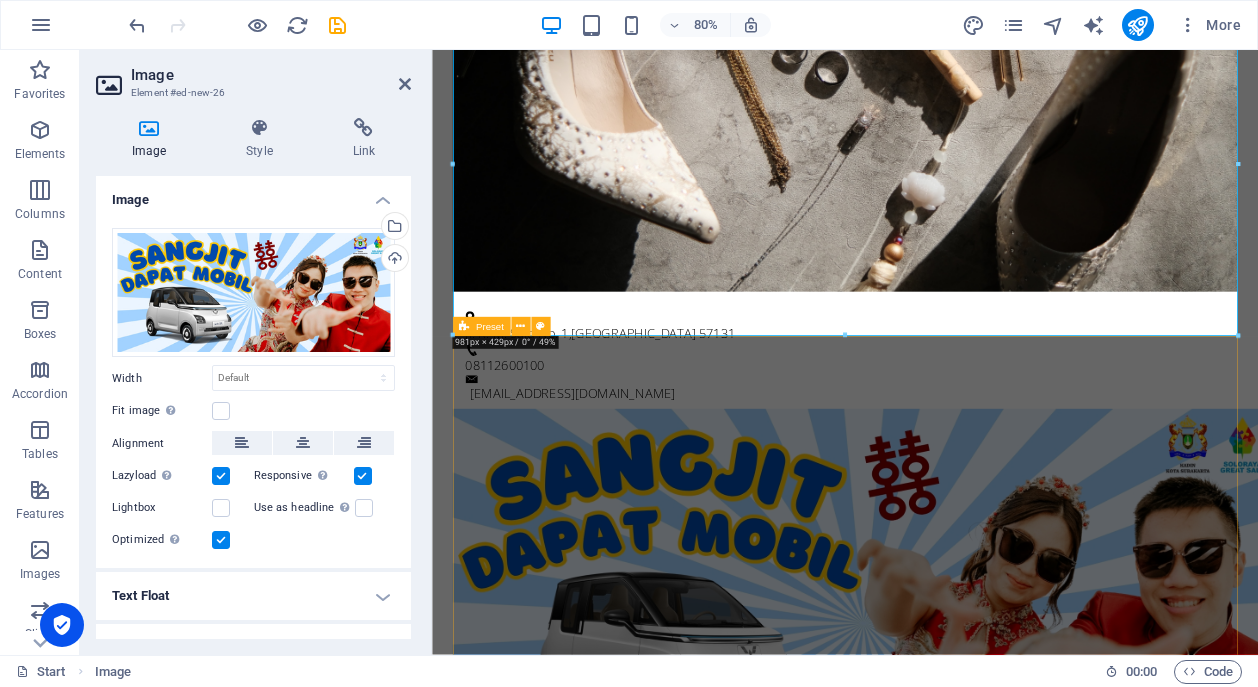 scroll, scrollTop: 1166, scrollLeft: 0, axis: vertical 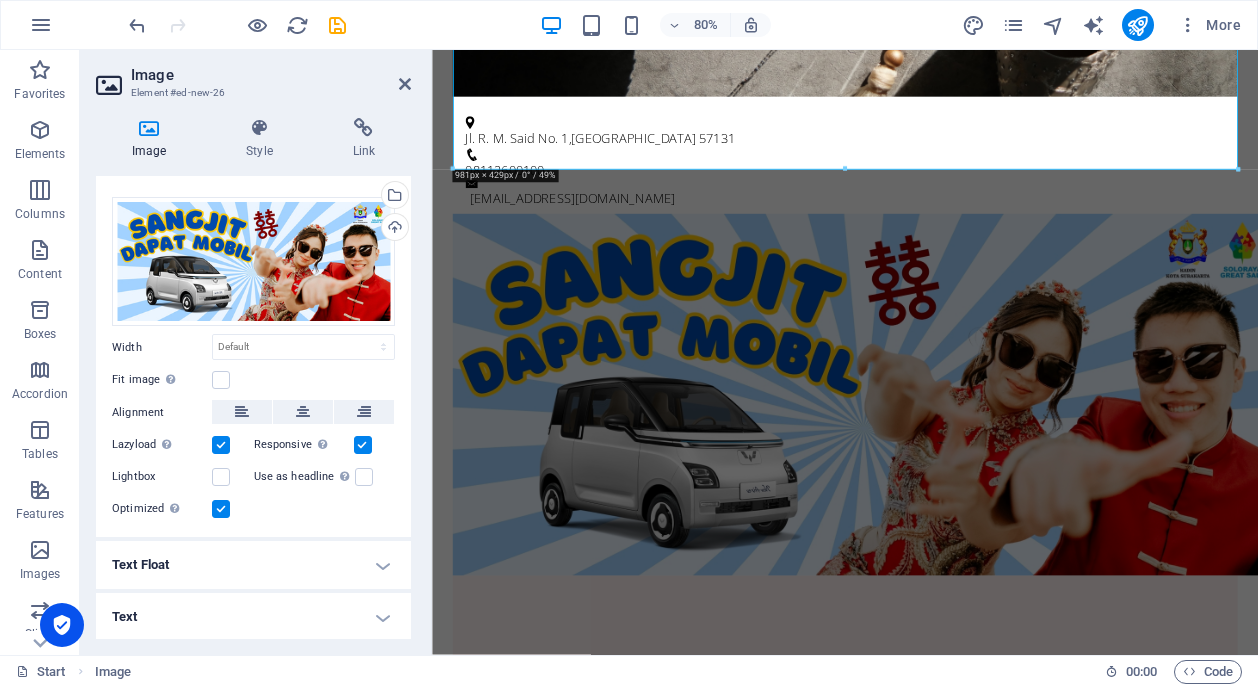 click on "Text" at bounding box center [253, 617] 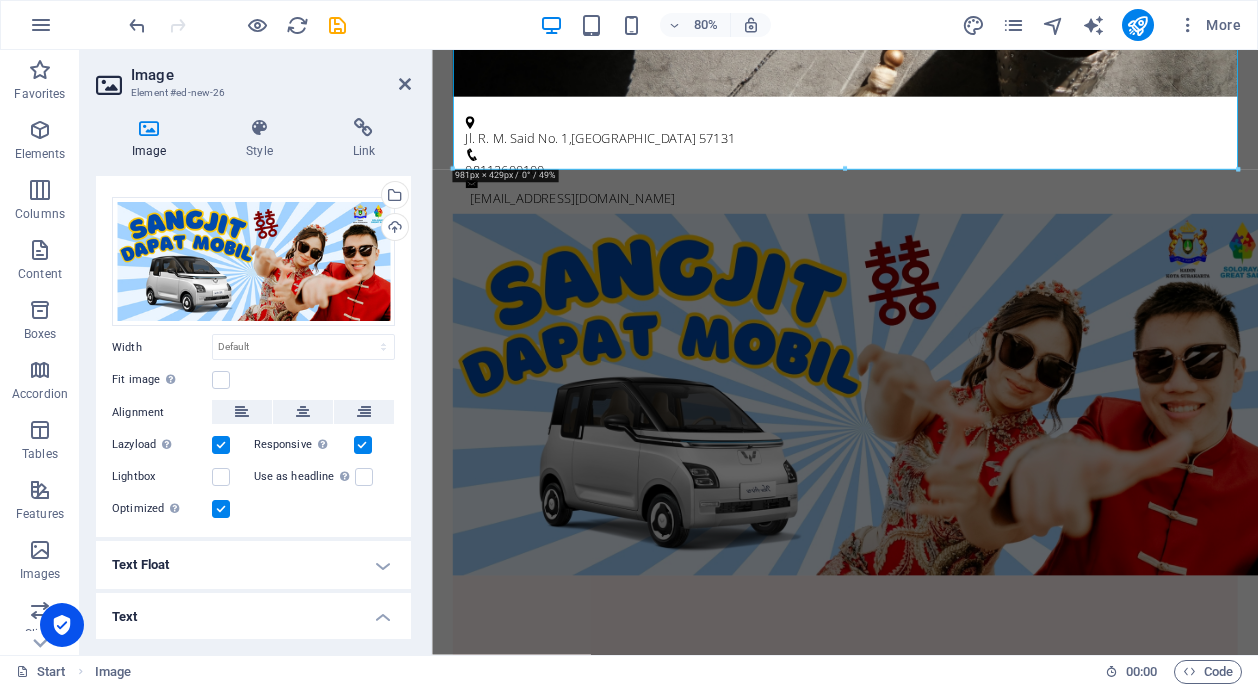 scroll, scrollTop: 219, scrollLeft: 0, axis: vertical 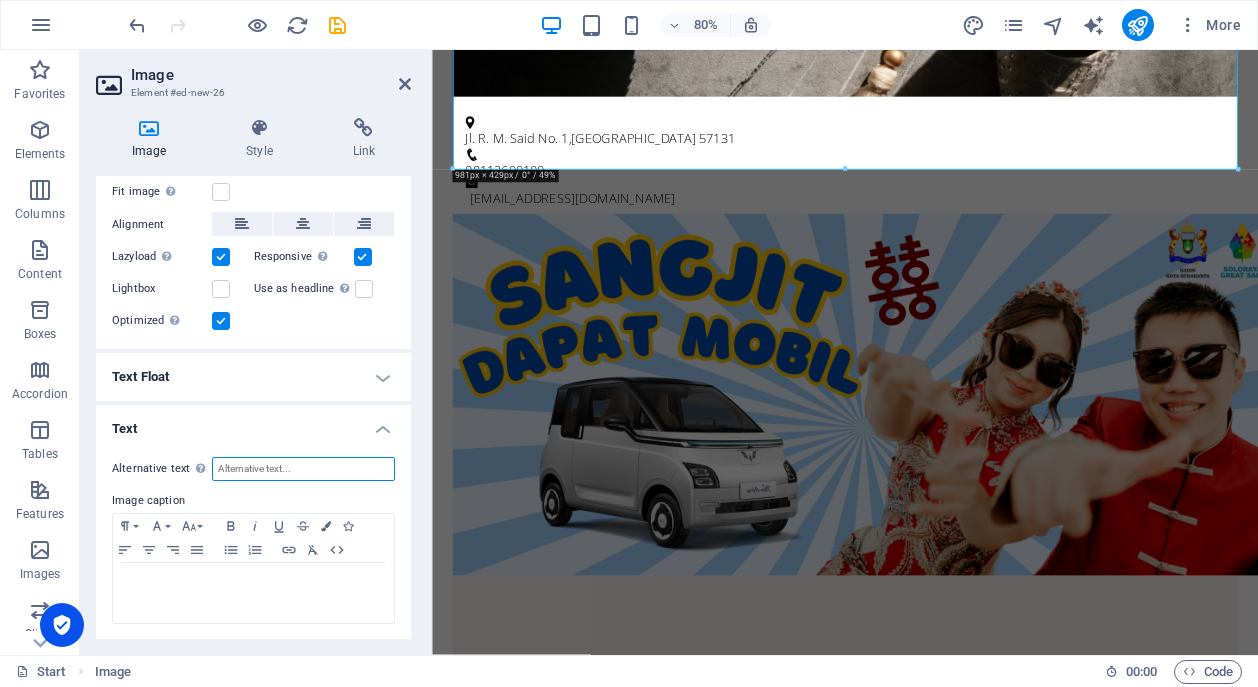 click on "Alternative text The alternative text is used by devices that cannot display images (e.g. image search engines) and should be added to every image to improve website accessibility." at bounding box center [303, 469] 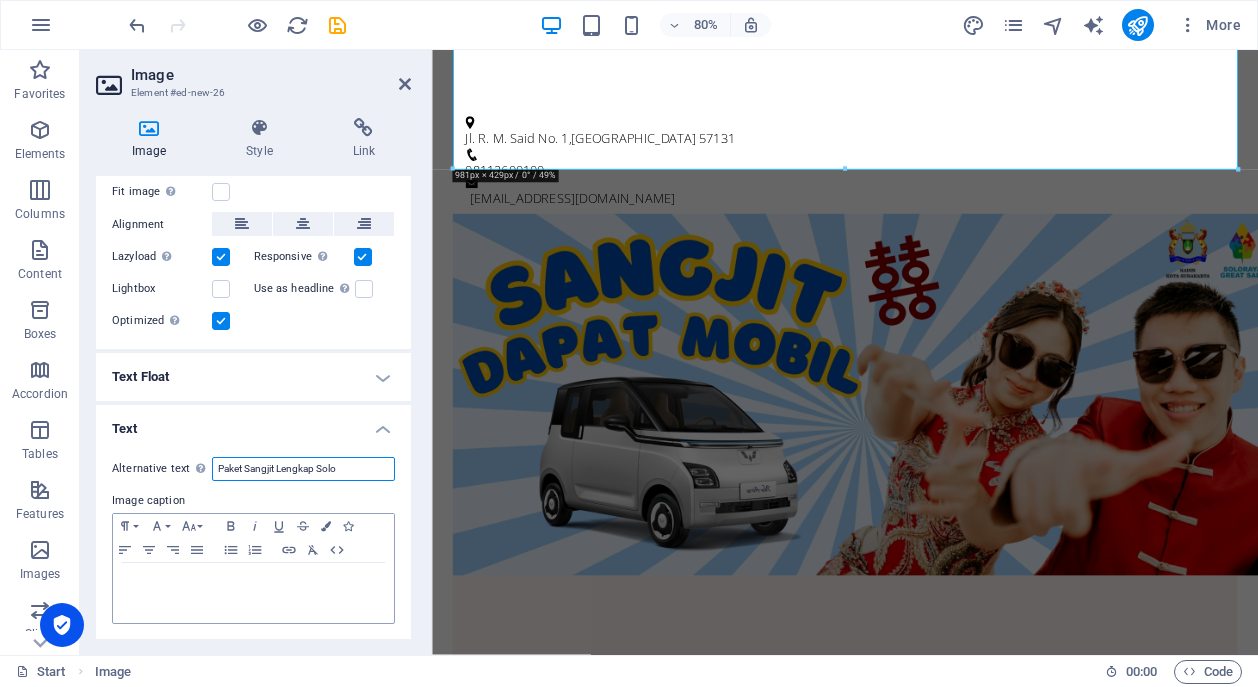 type on "Paket Sangjit Lengkap Solo" 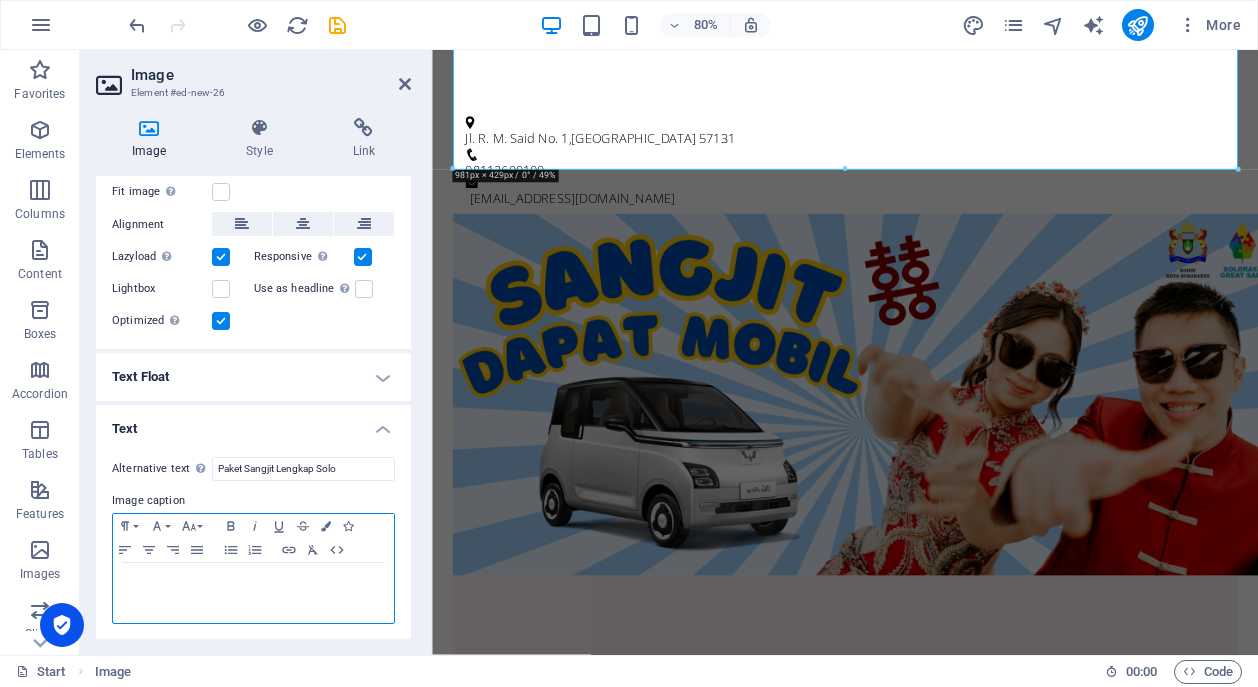 click at bounding box center [253, 593] 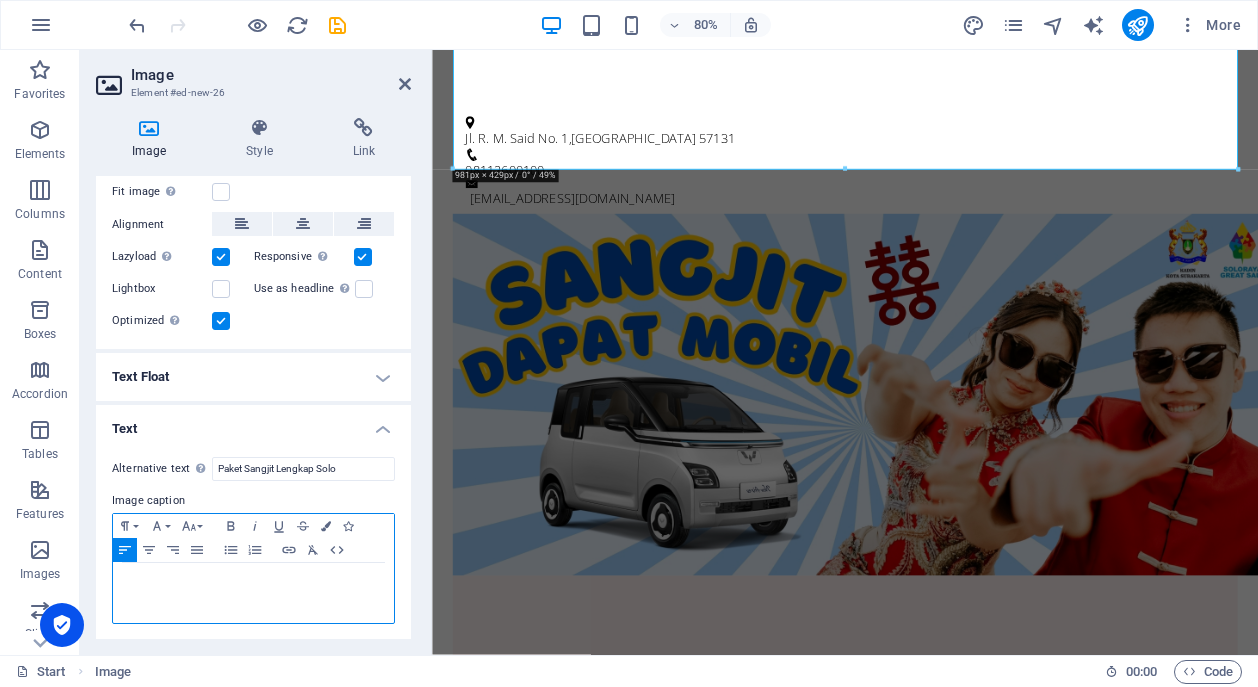 type 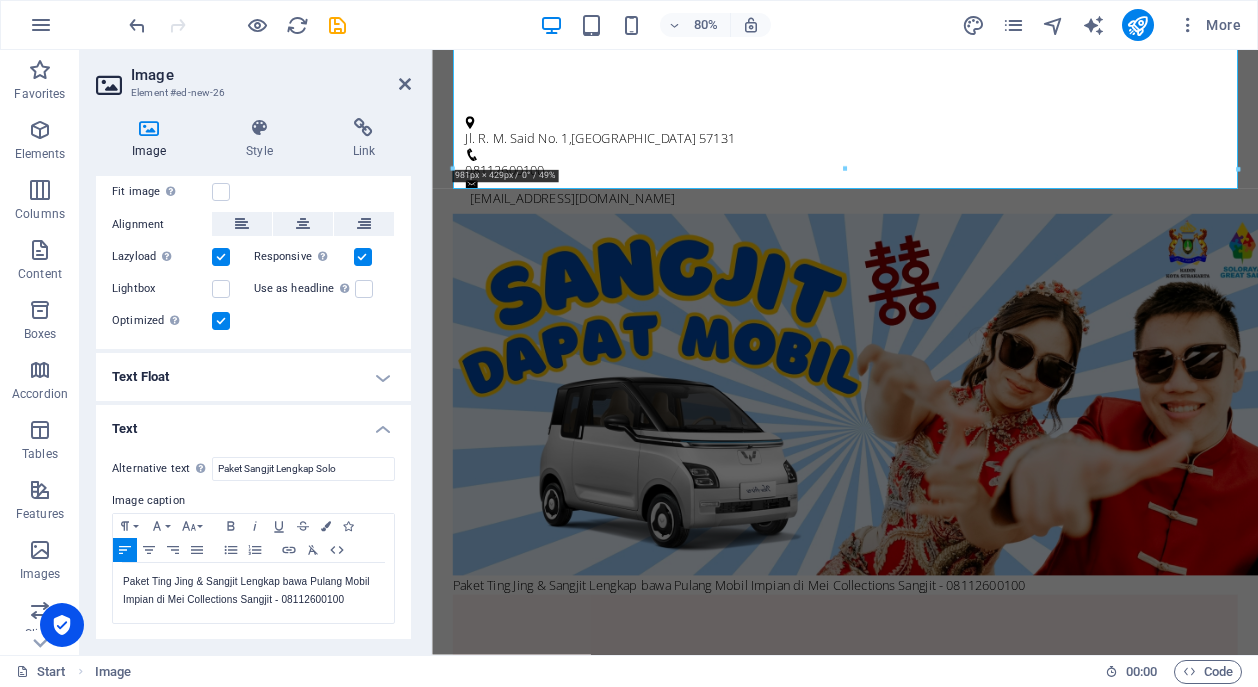 click on "Text Float" at bounding box center (253, 377) 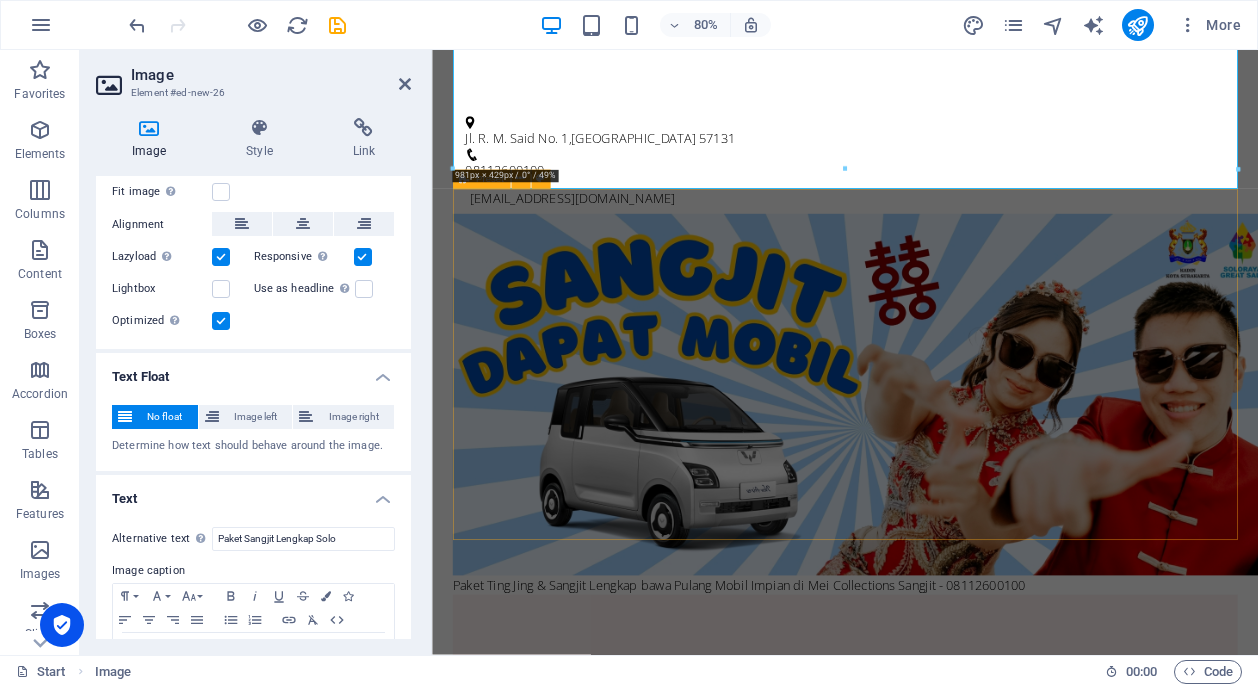 click on "Nyaman [DEMOGRAPHIC_DATA] STRESS FREE tradisi terjaga" at bounding box center [948, 1230] 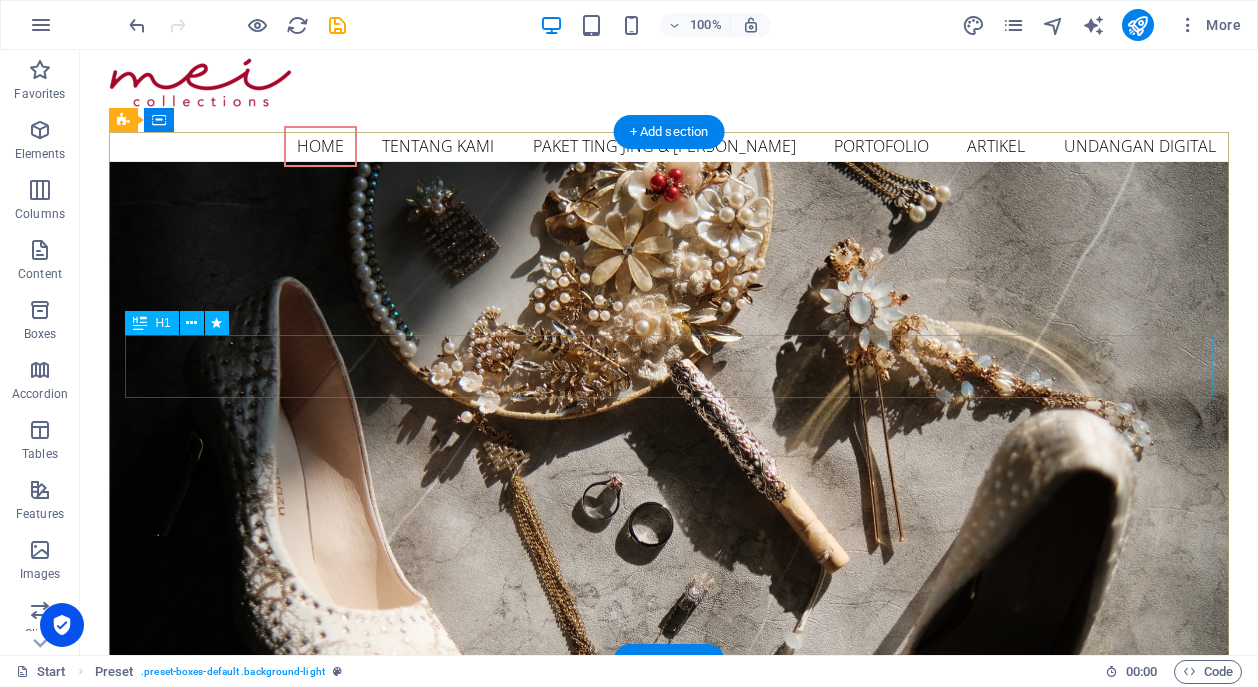 scroll, scrollTop: 0, scrollLeft: 0, axis: both 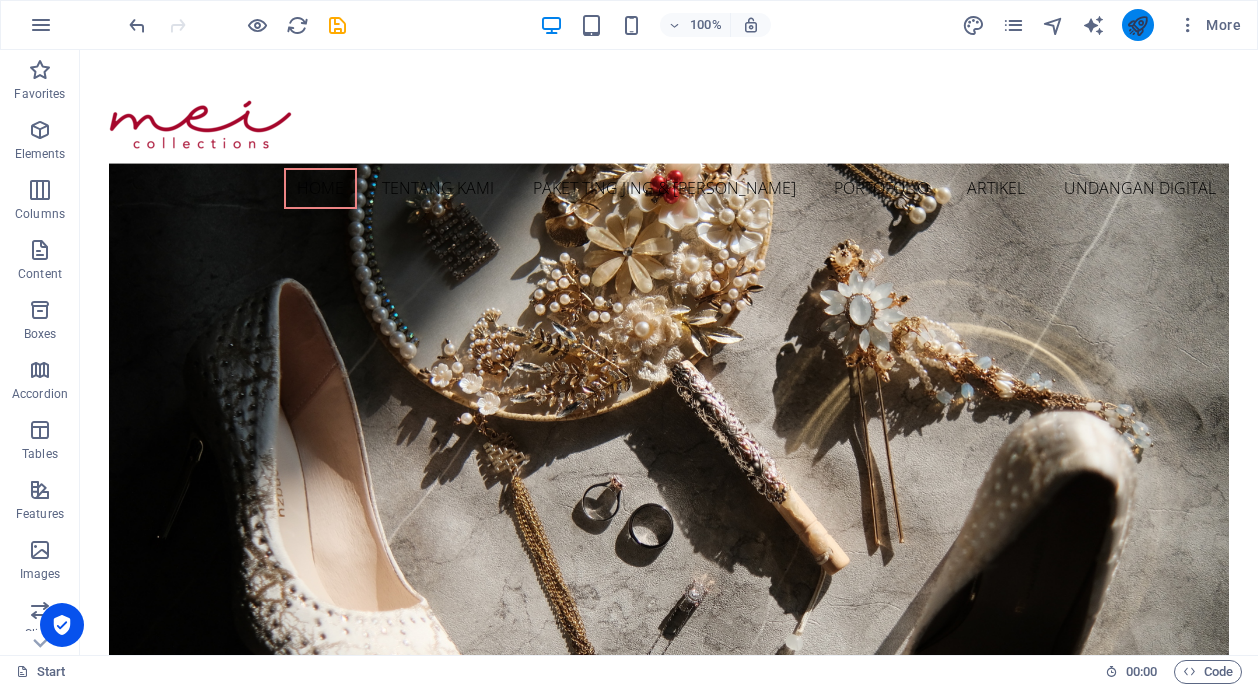 click at bounding box center (1138, 25) 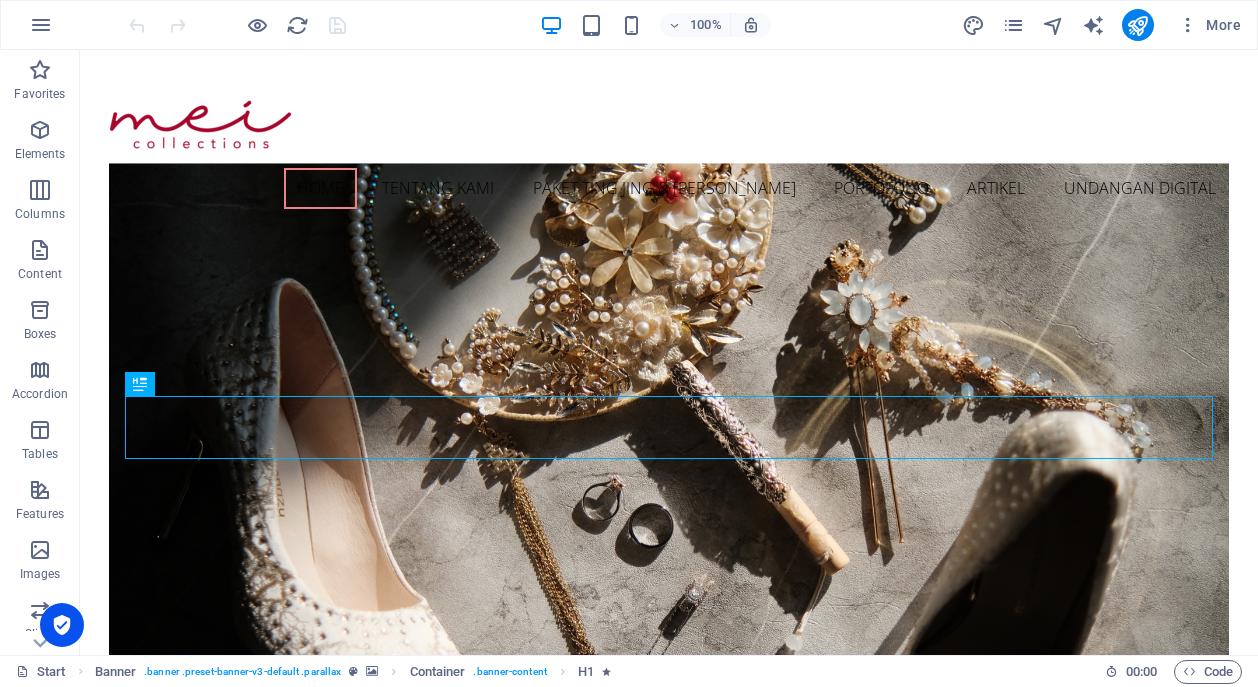 scroll, scrollTop: 0, scrollLeft: 0, axis: both 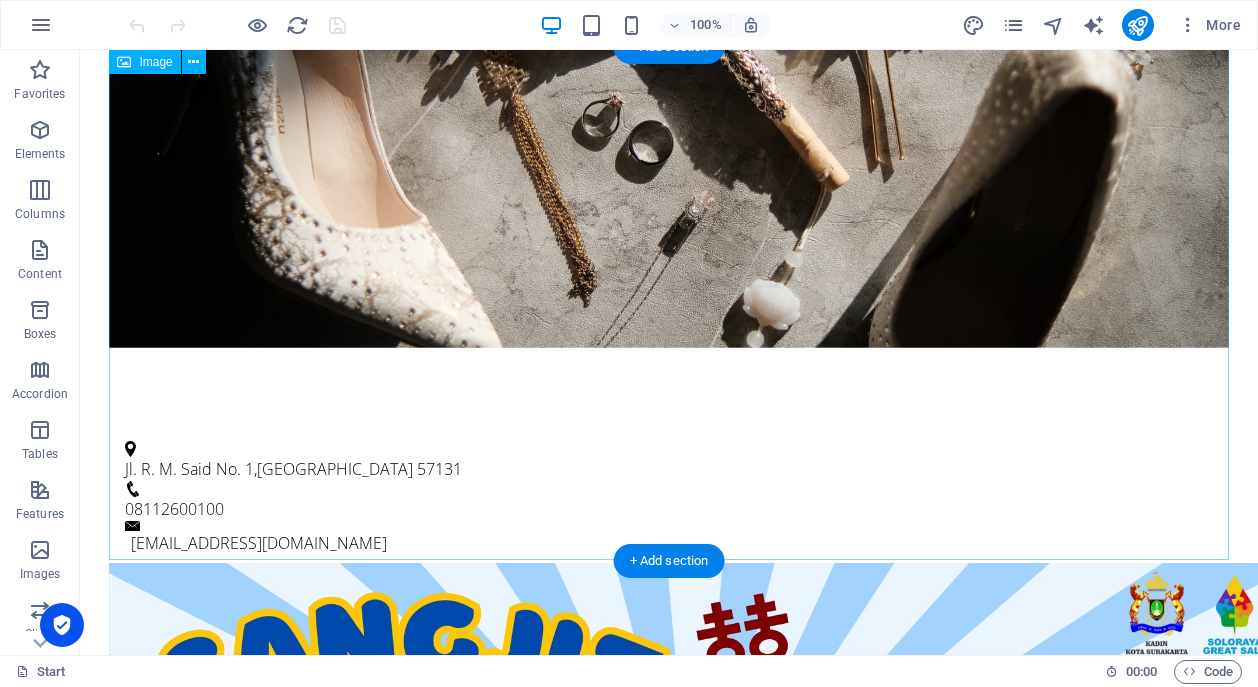 click on "Paket Ting Jing & Sangjit Lengkap bawa Pulang Mobil Impian di Mei Collections Sangjit - 08112600100" at bounding box center [668, 832] 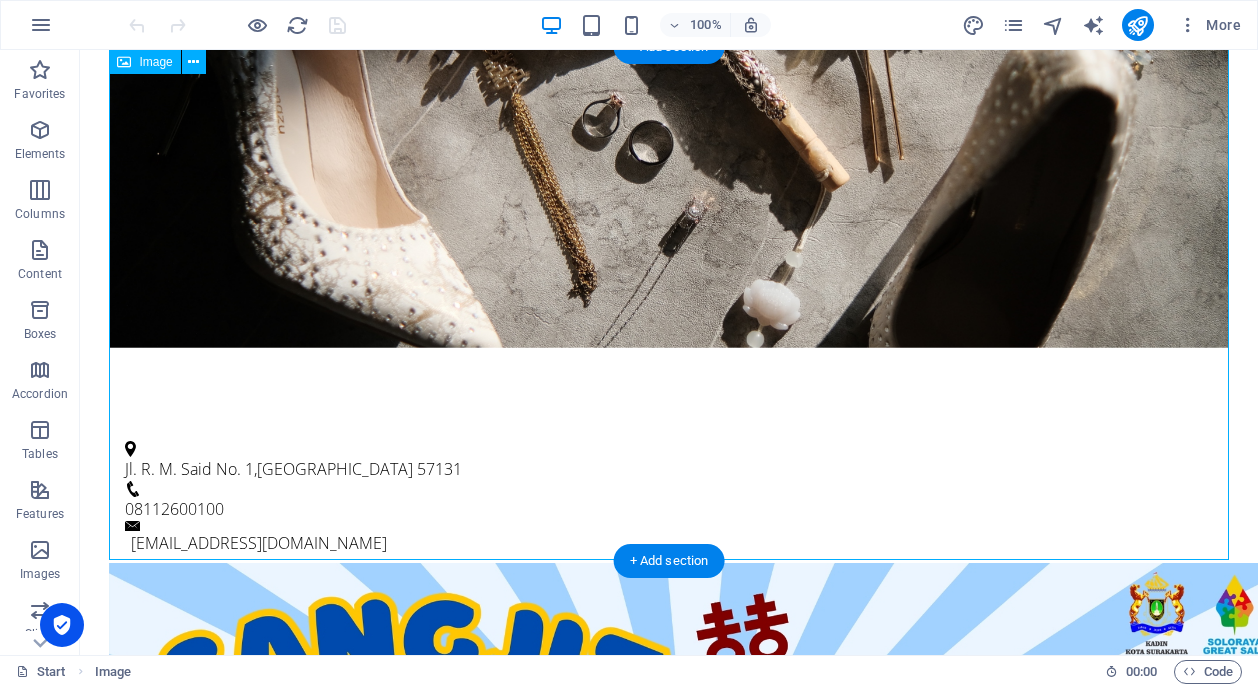 click on "Paket Ting Jing & Sangjit Lengkap bawa Pulang Mobil Impian di Mei Collections Sangjit - 08112600100" at bounding box center [668, 832] 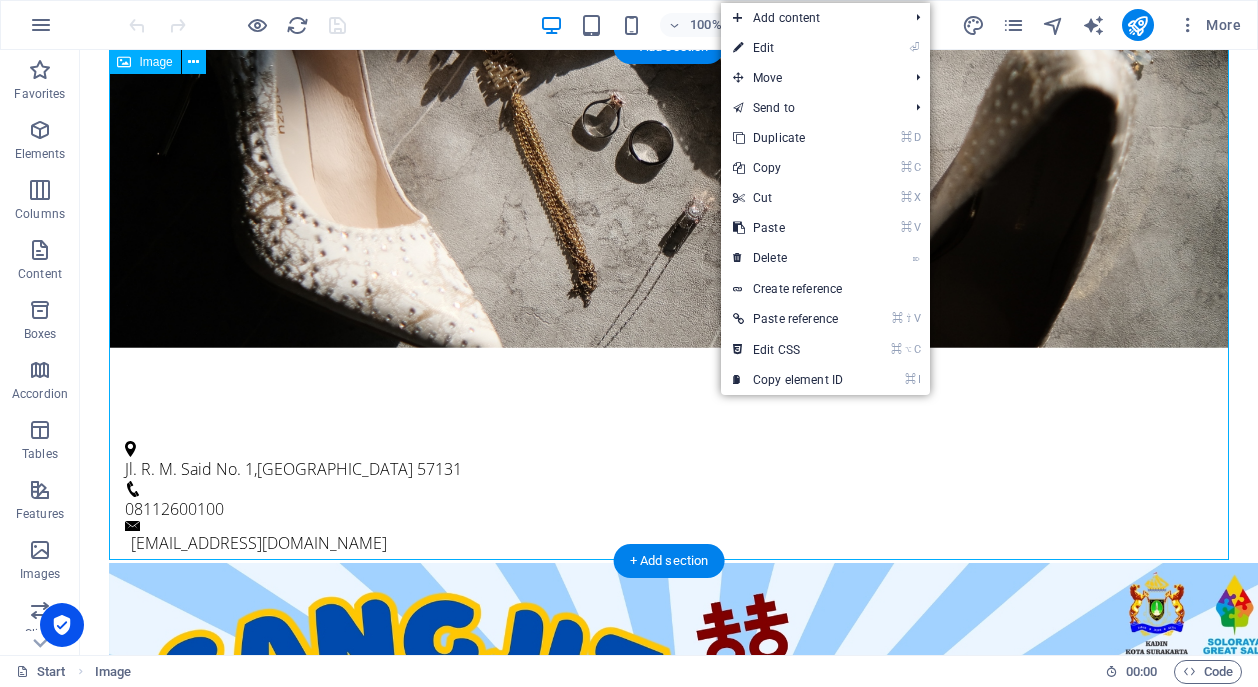 click on "Paket Ting Jing & Sangjit Lengkap bawa Pulang Mobil Impian di Mei Collections Sangjit - 08112600100" at bounding box center (668, 832) 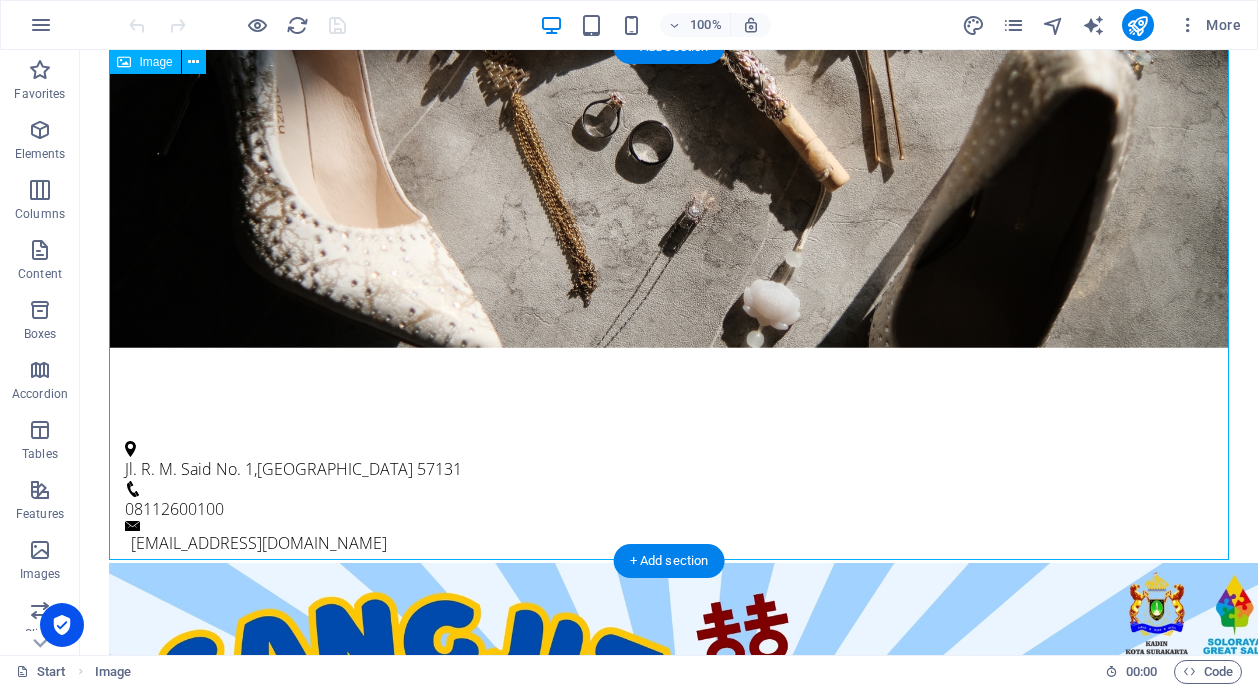 click on "Paket Ting Jing & Sangjit Lengkap bawa Pulang Mobil Impian di Mei Collections Sangjit - 08112600100" at bounding box center (668, 832) 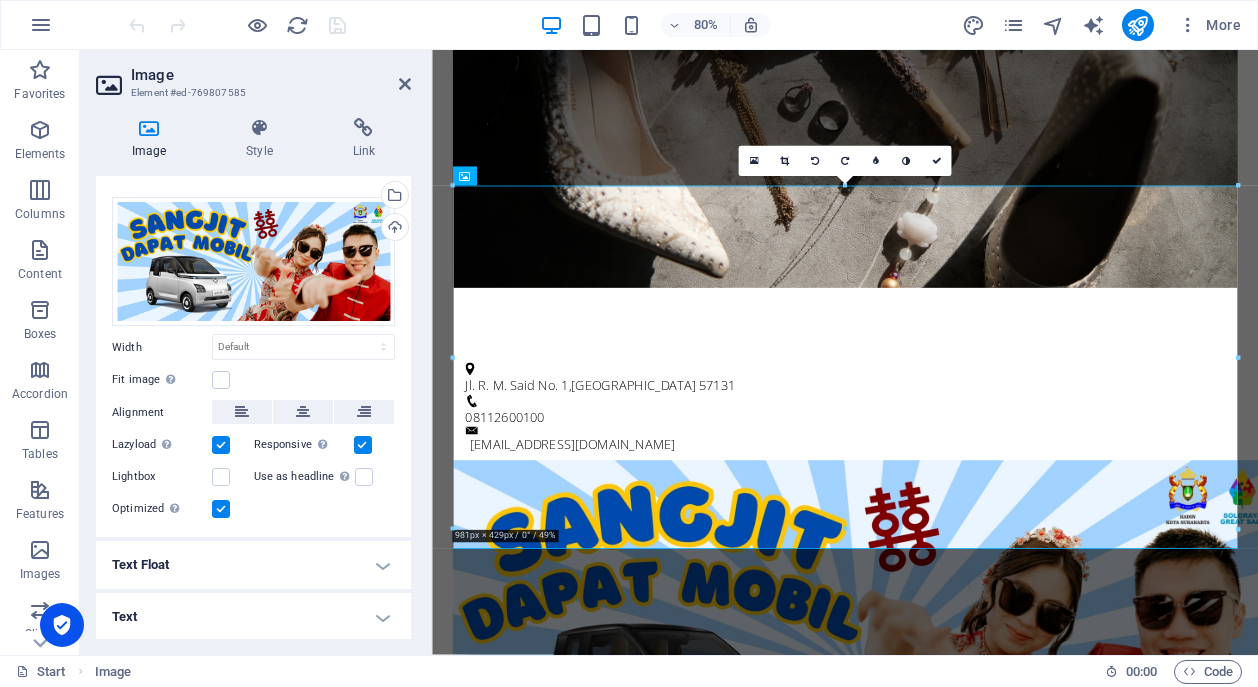 scroll, scrollTop: 0, scrollLeft: 0, axis: both 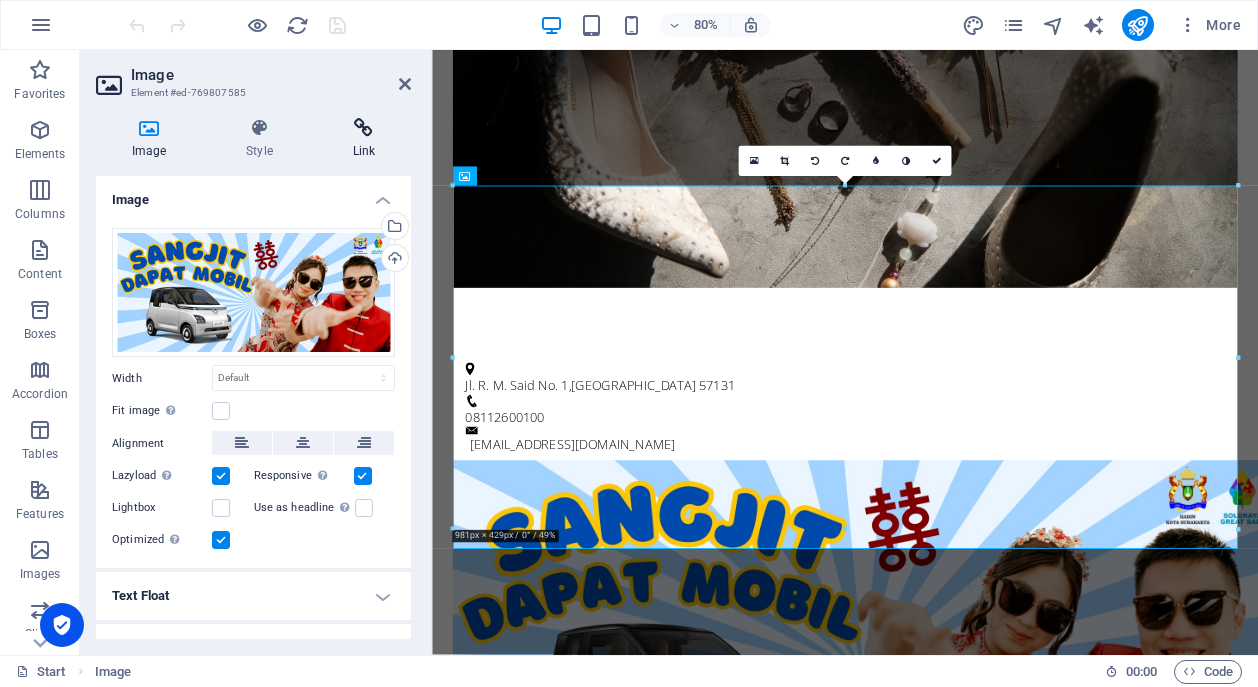 click at bounding box center [364, 128] 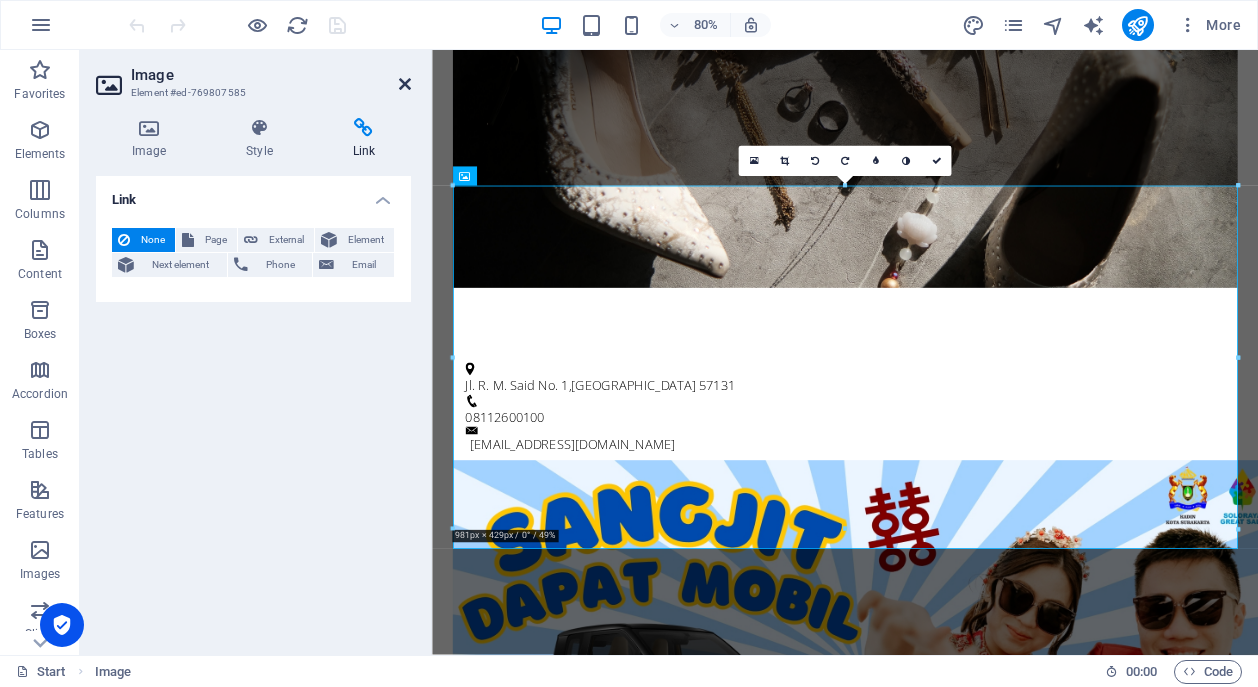 click at bounding box center [405, 84] 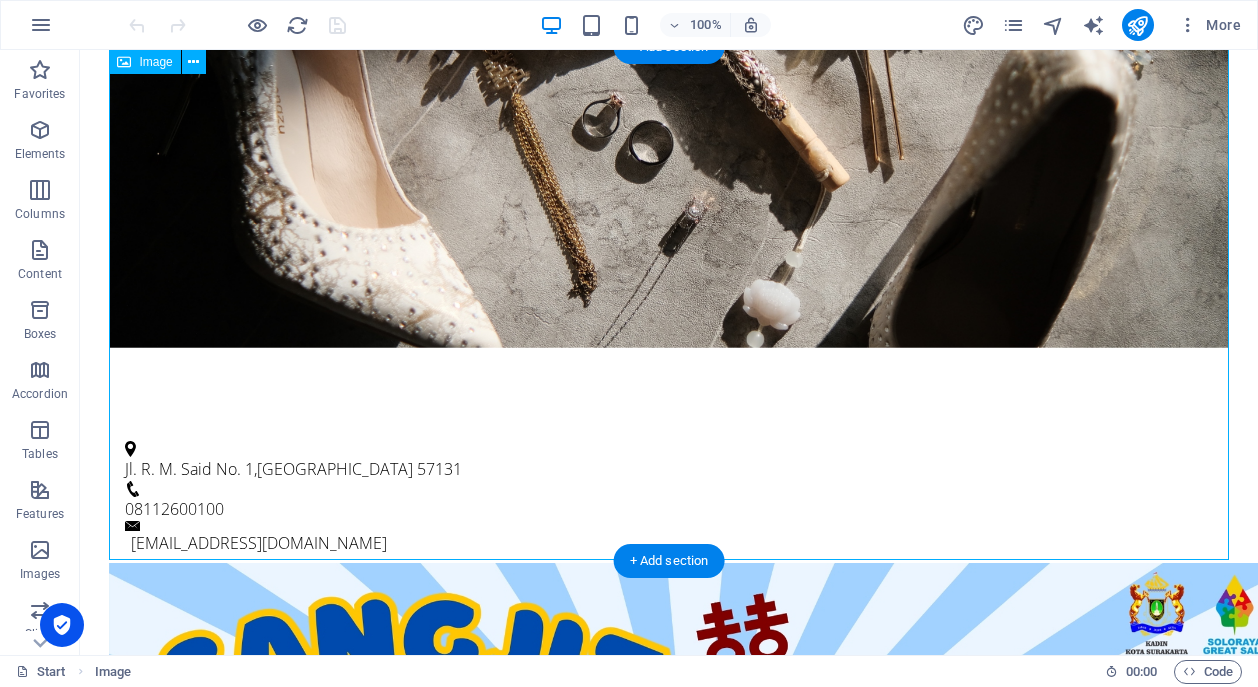 click on "Paket Ting Jing & Sangjit Lengkap bawa Pulang Mobil Impian di Mei Collections Sangjit - 08112600100" at bounding box center (668, 832) 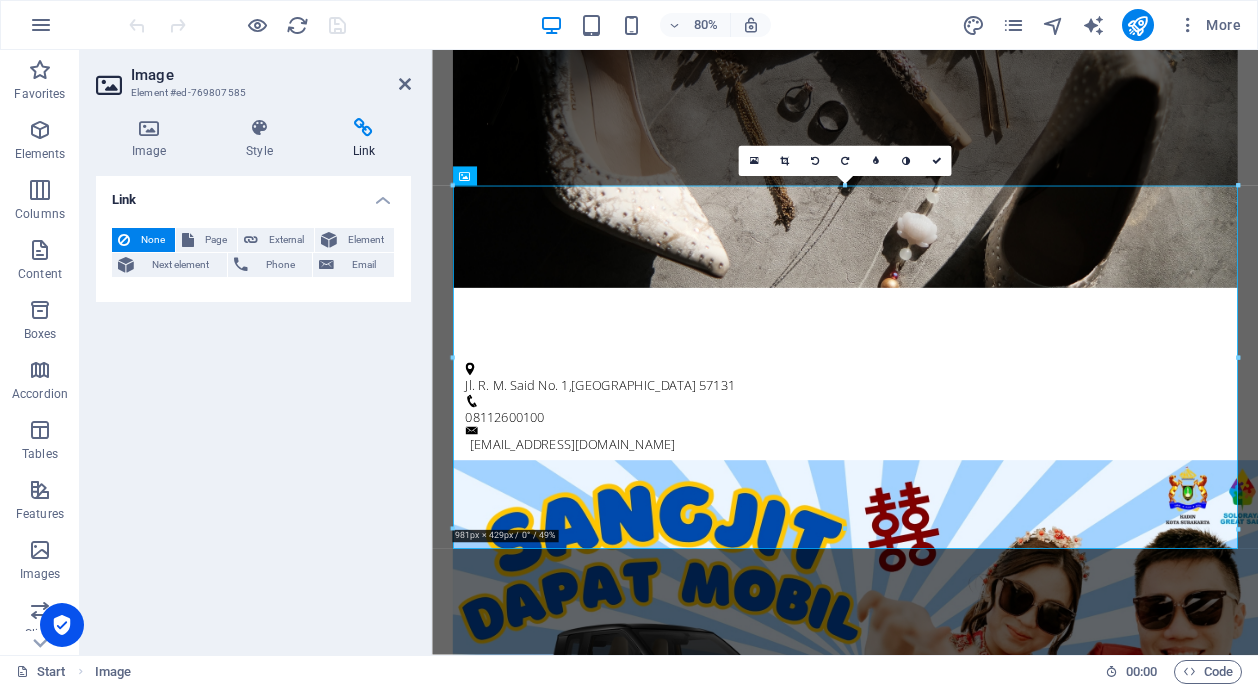 click on "Link" at bounding box center [364, 139] 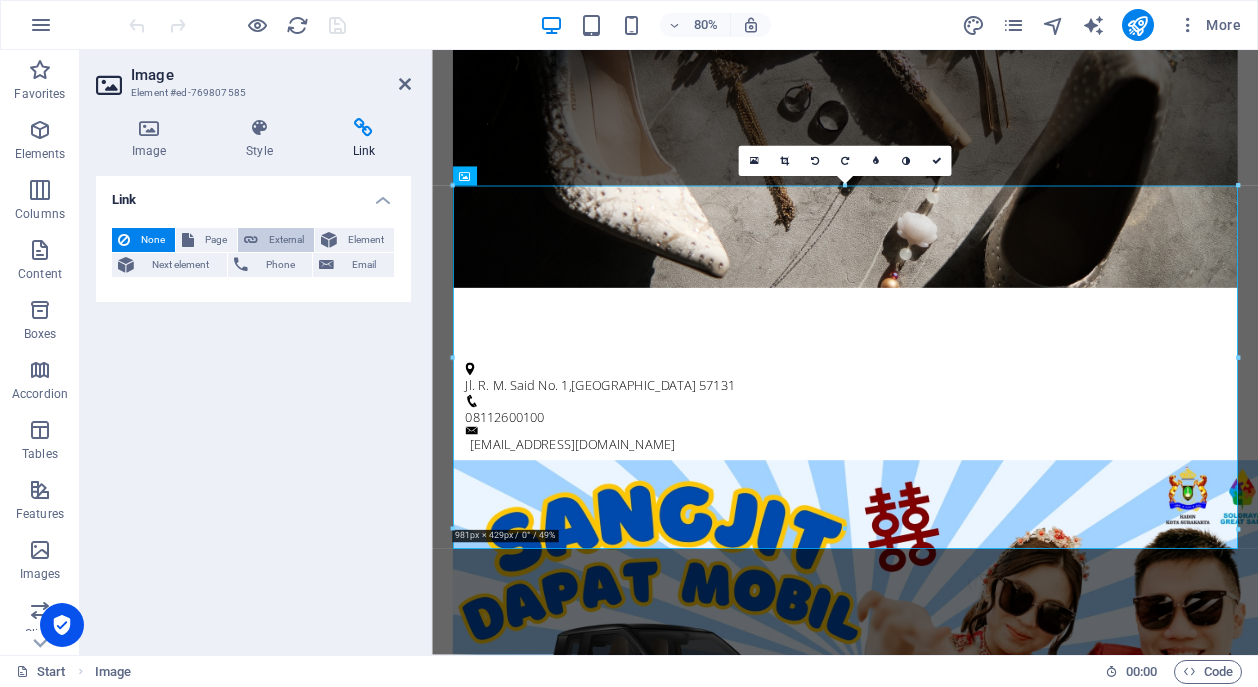 click on "External" at bounding box center [286, 240] 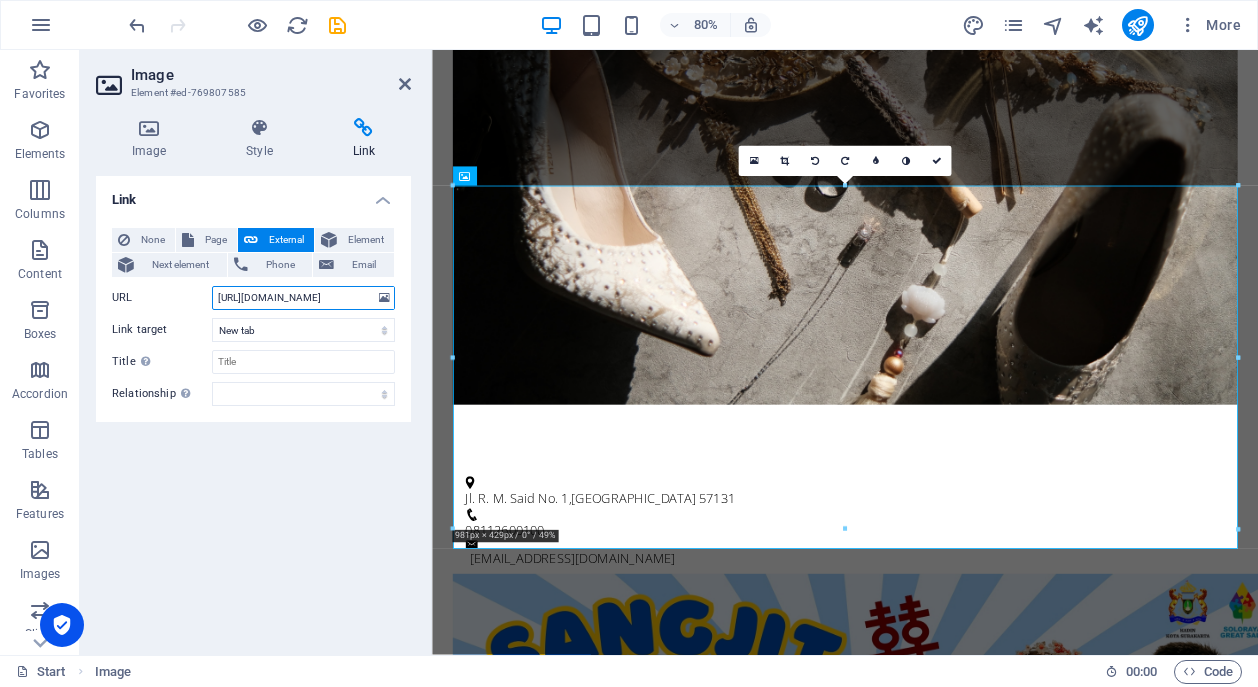 type on "http://wa.me/628112600100" 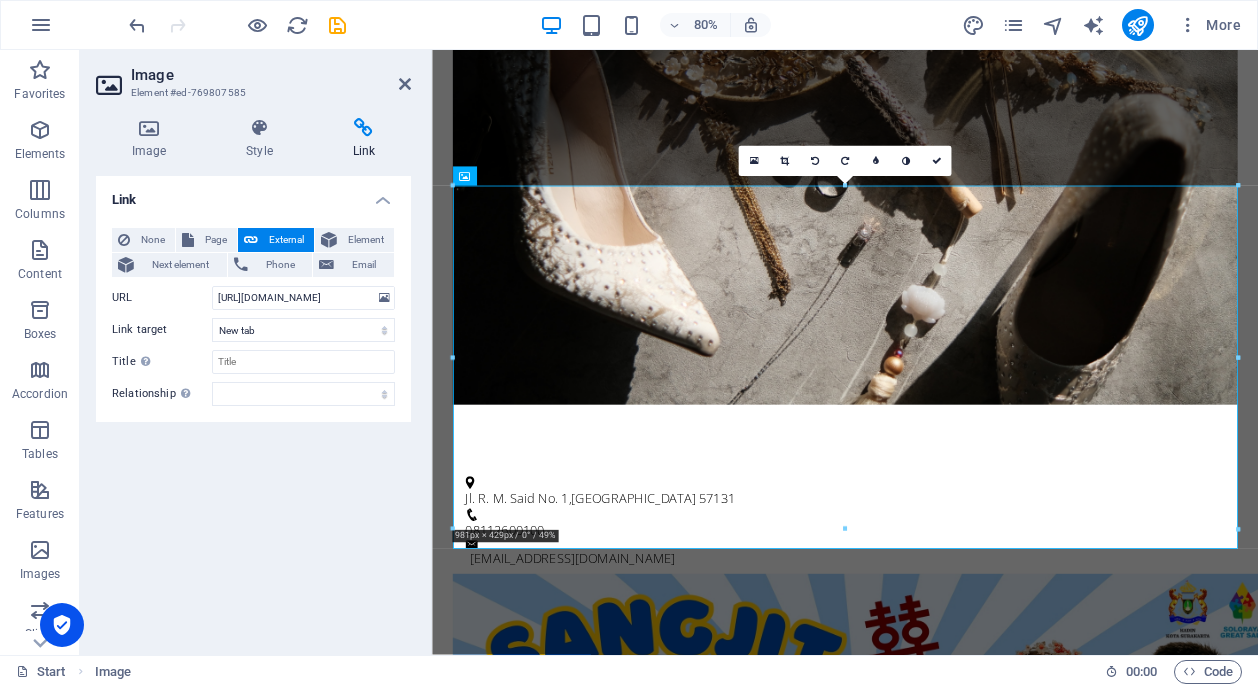 click on "Image Element #ed-769807585" at bounding box center (253, 76) 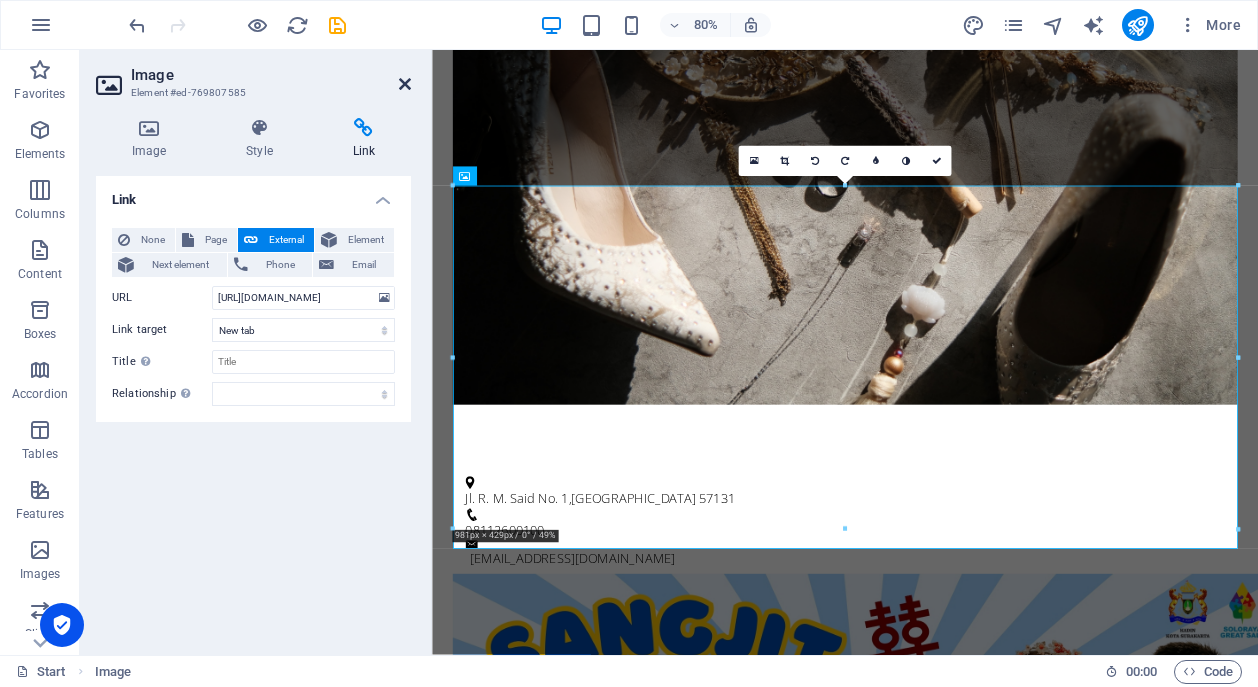 click at bounding box center [405, 84] 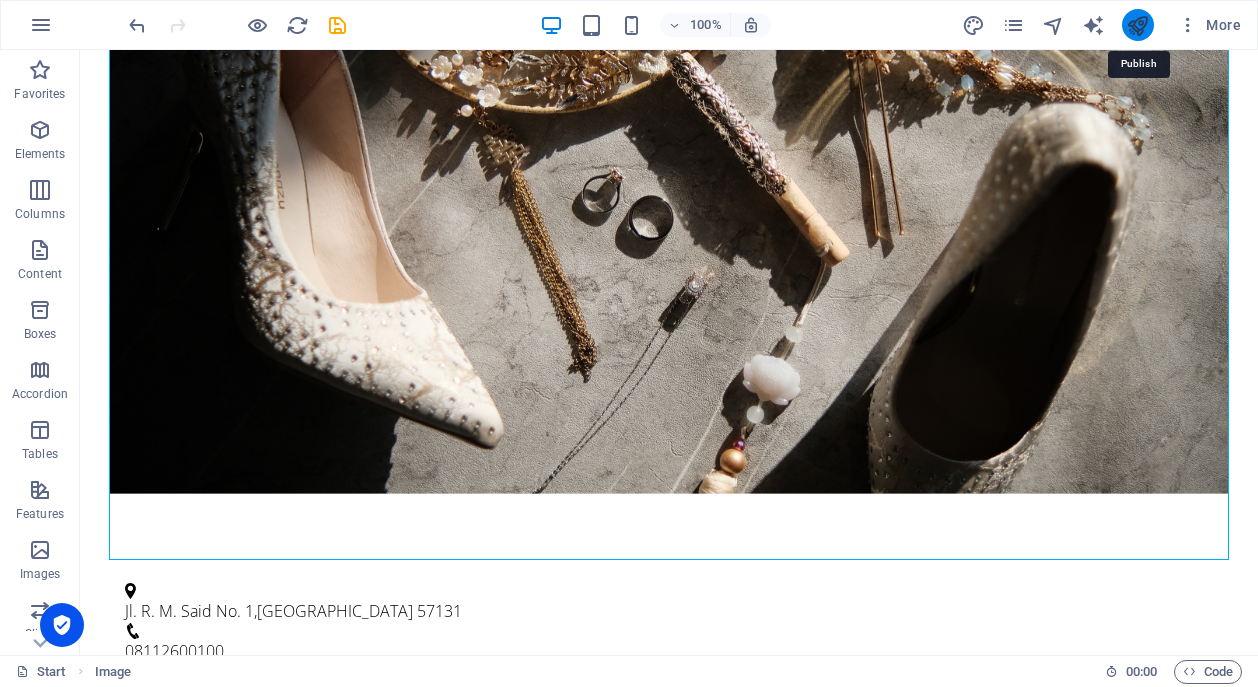click at bounding box center (1137, 25) 